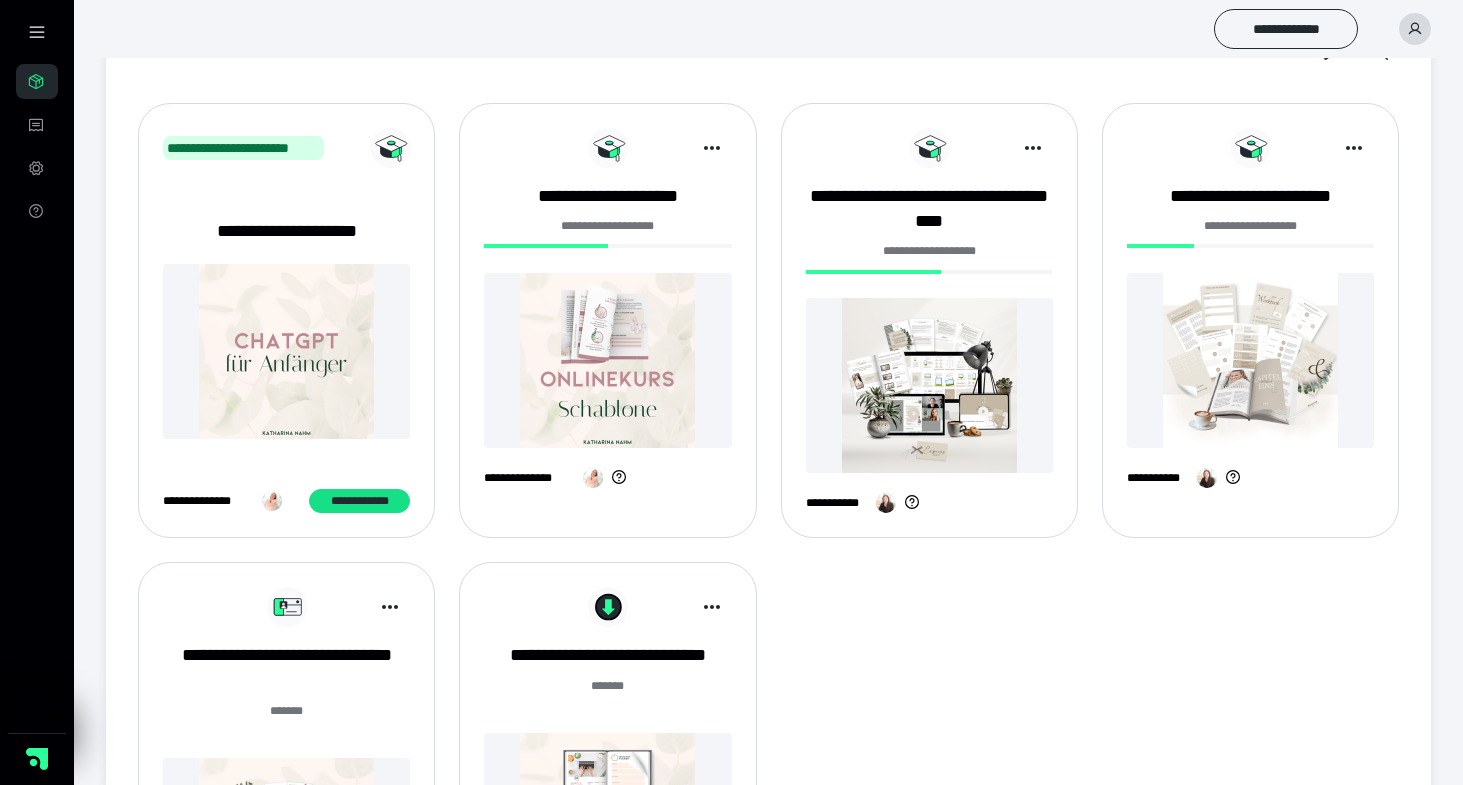scroll, scrollTop: 482, scrollLeft: 0, axis: vertical 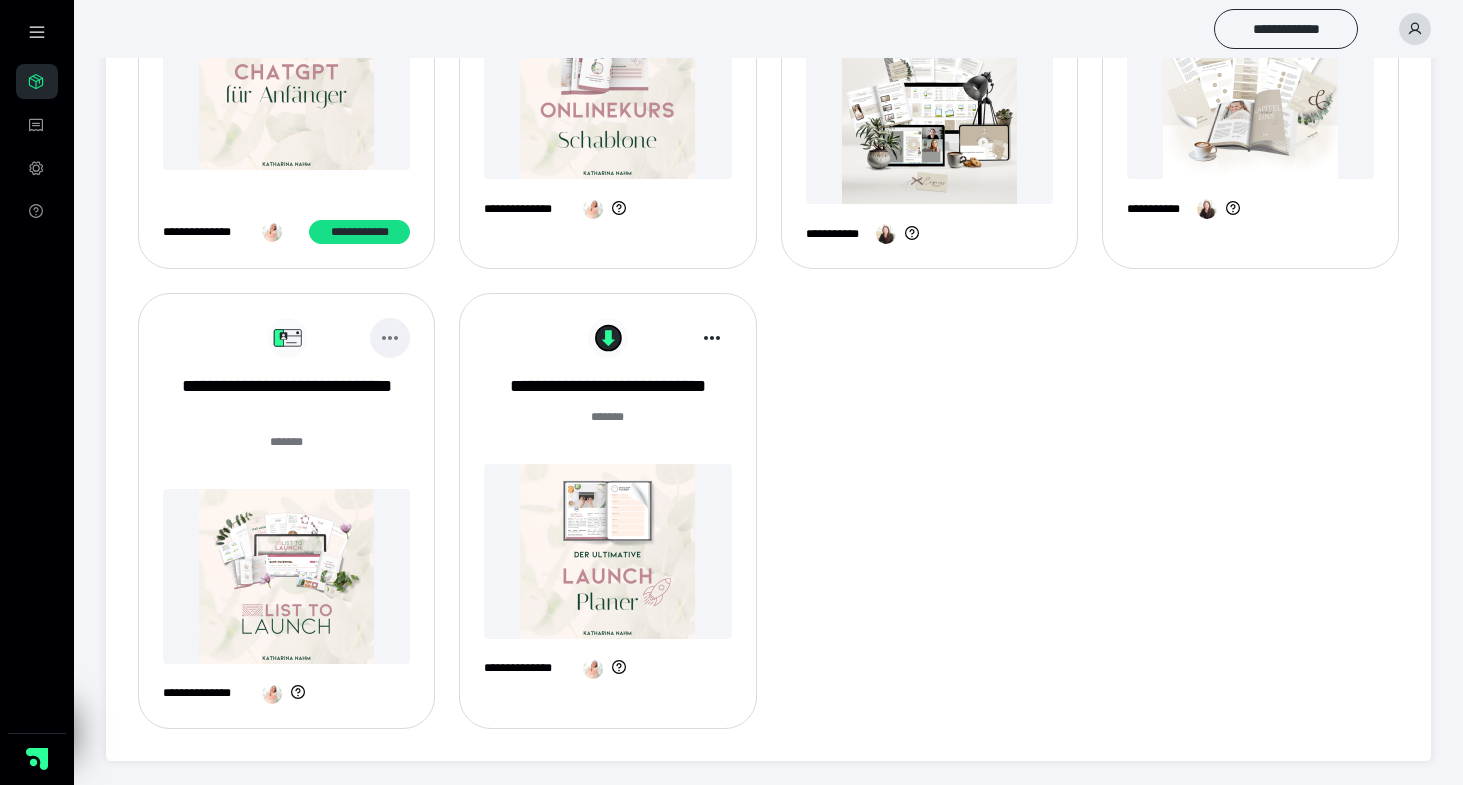 click 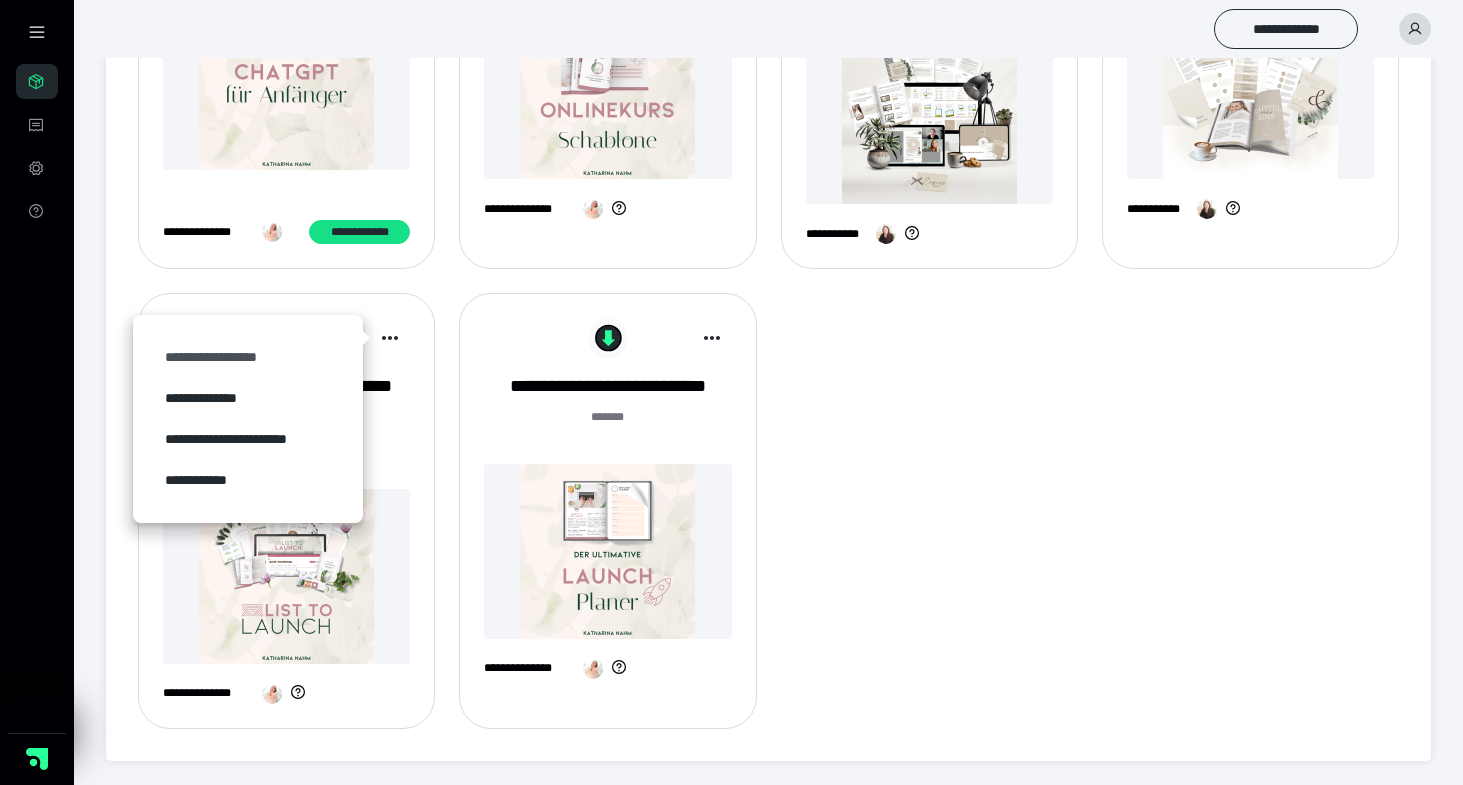 click on "**********" at bounding box center [248, 357] 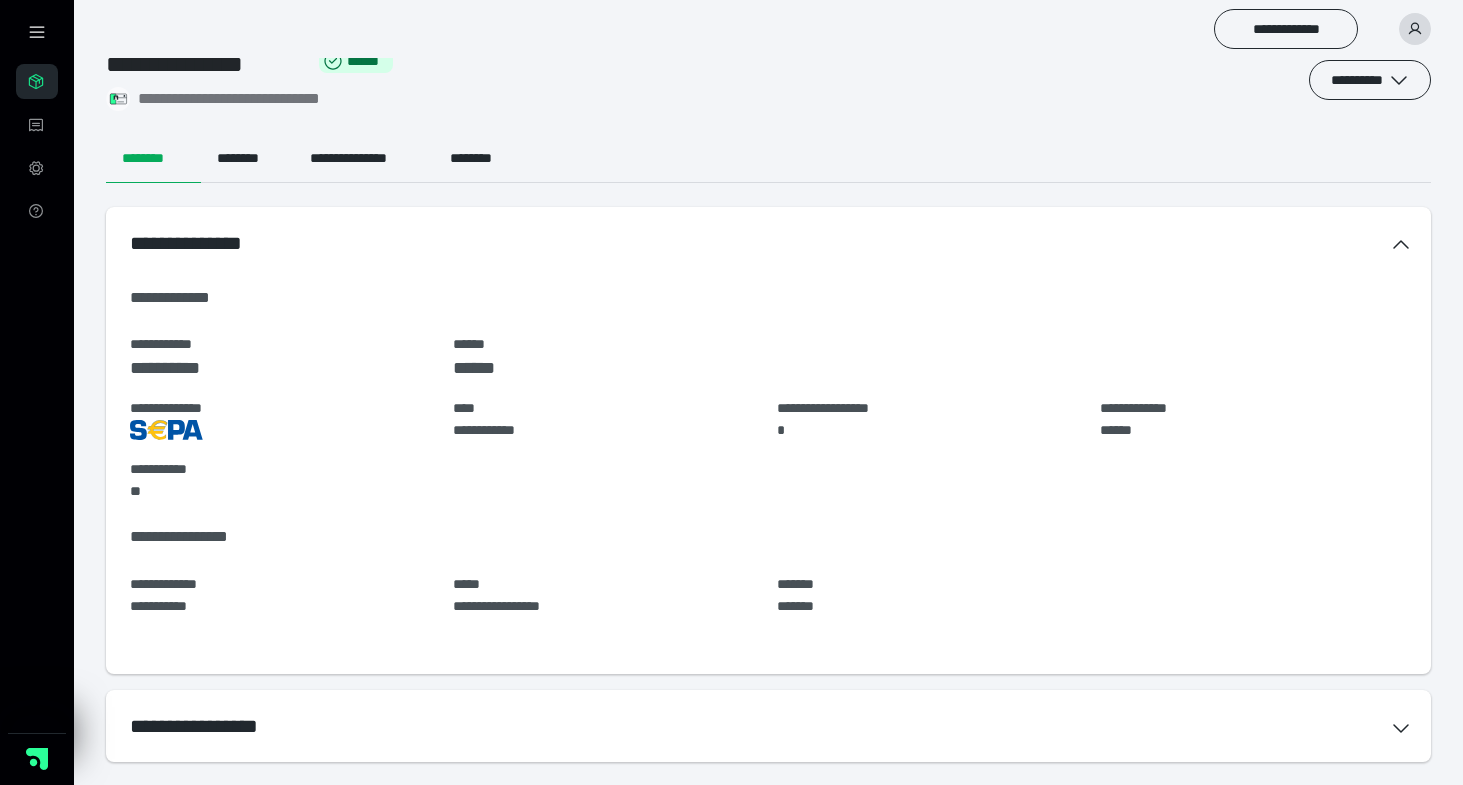 scroll, scrollTop: 0, scrollLeft: 0, axis: both 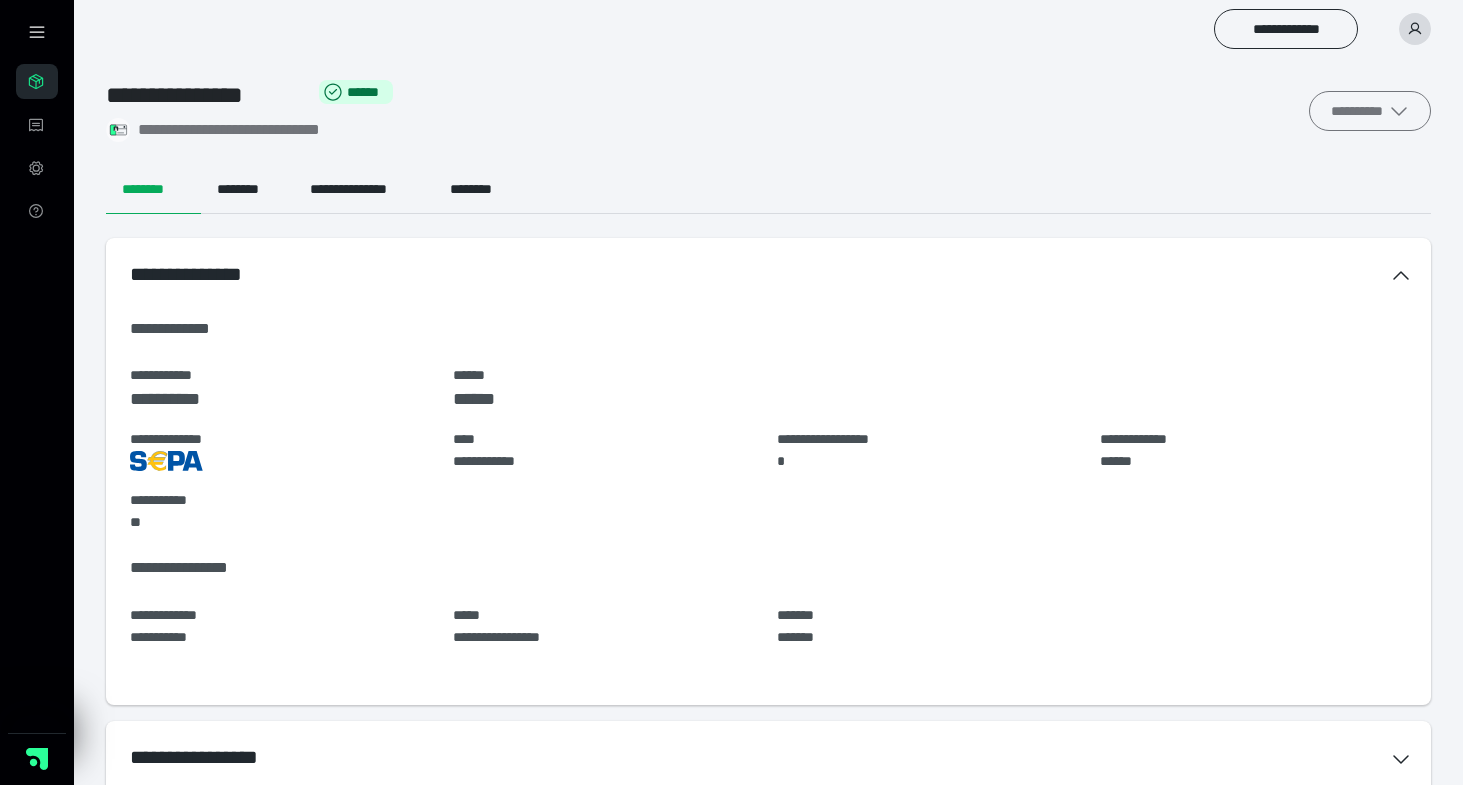 click on "**********" at bounding box center (1370, 111) 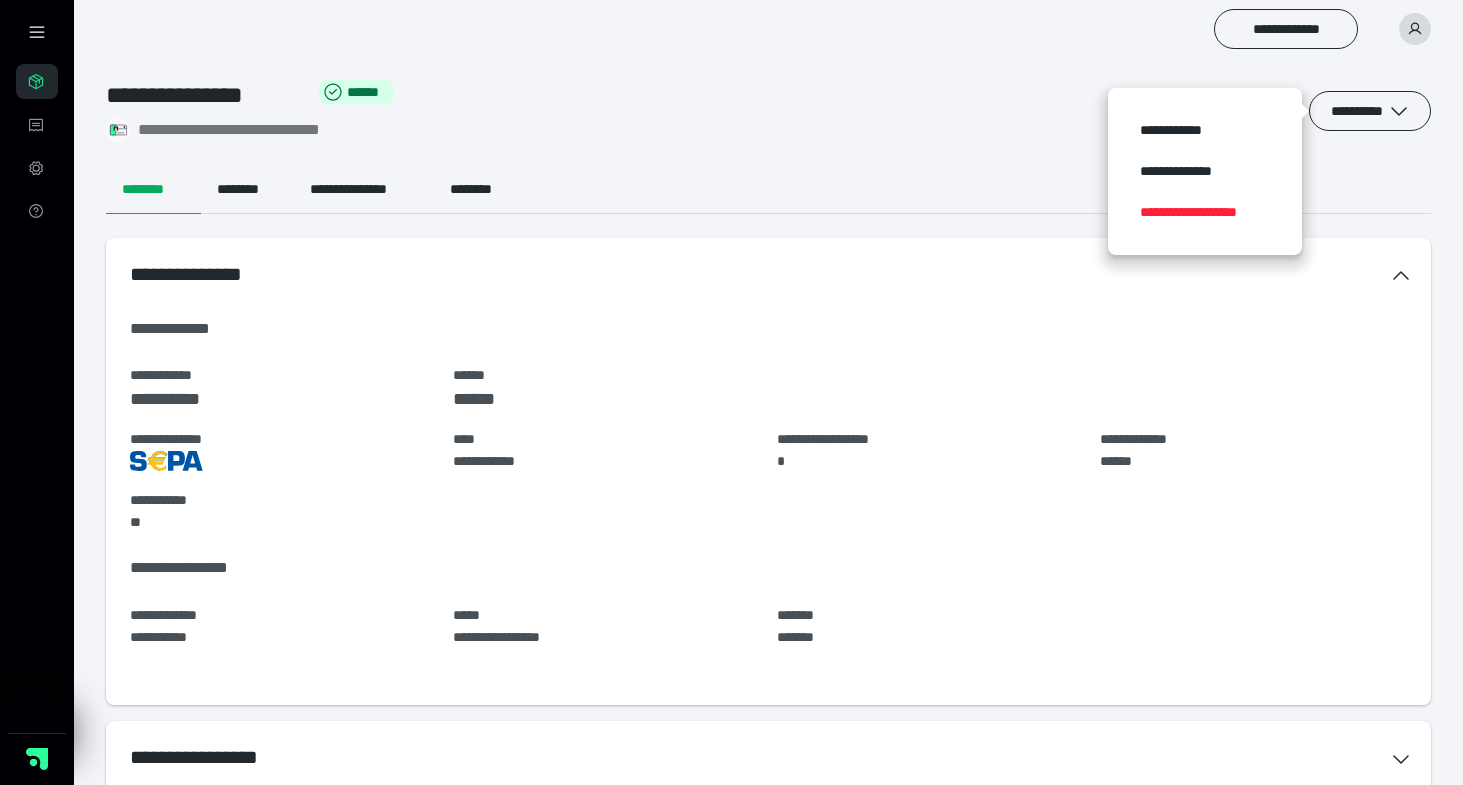 click on "**********" at bounding box center [1205, 212] 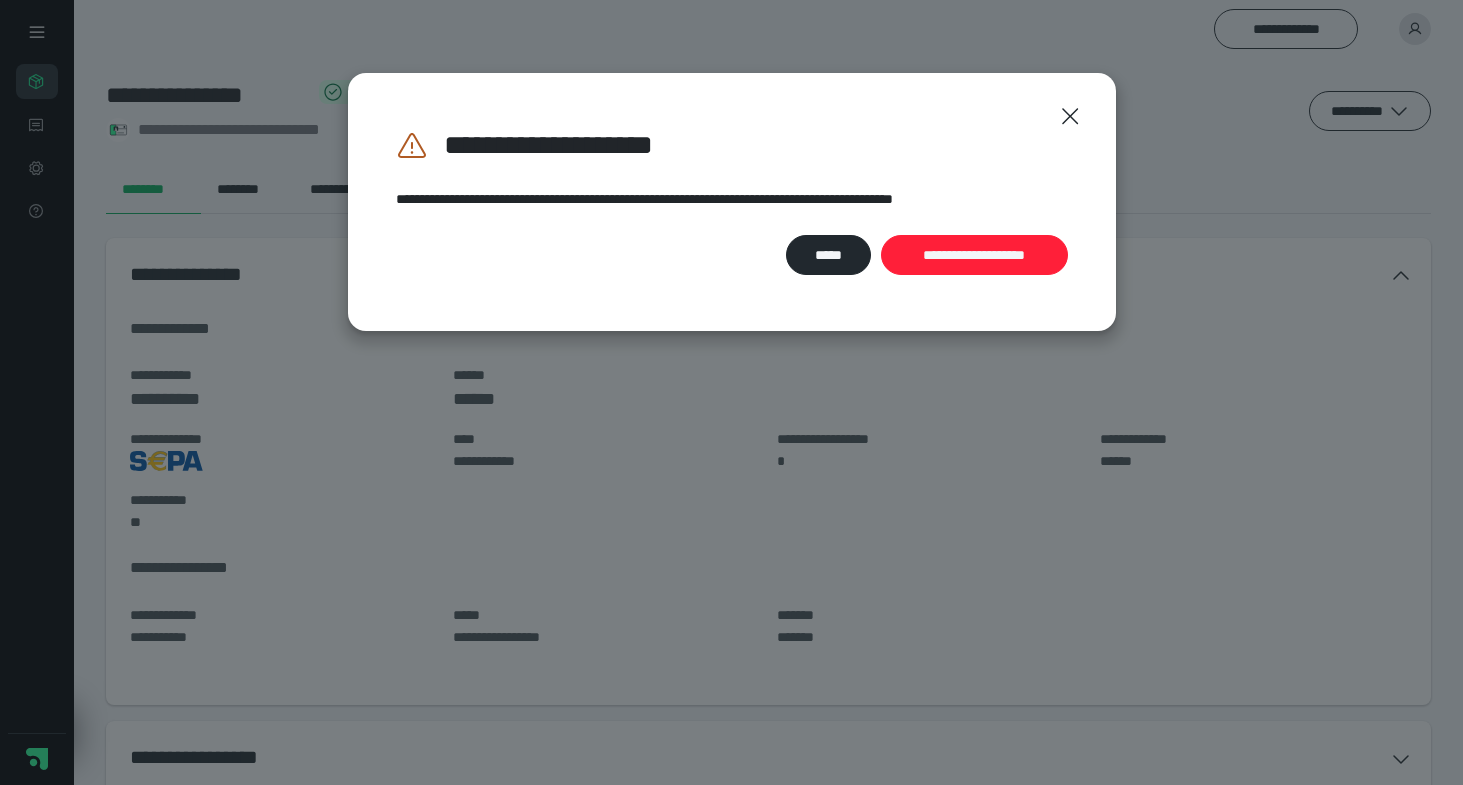 click on "**********" at bounding box center (974, 255) 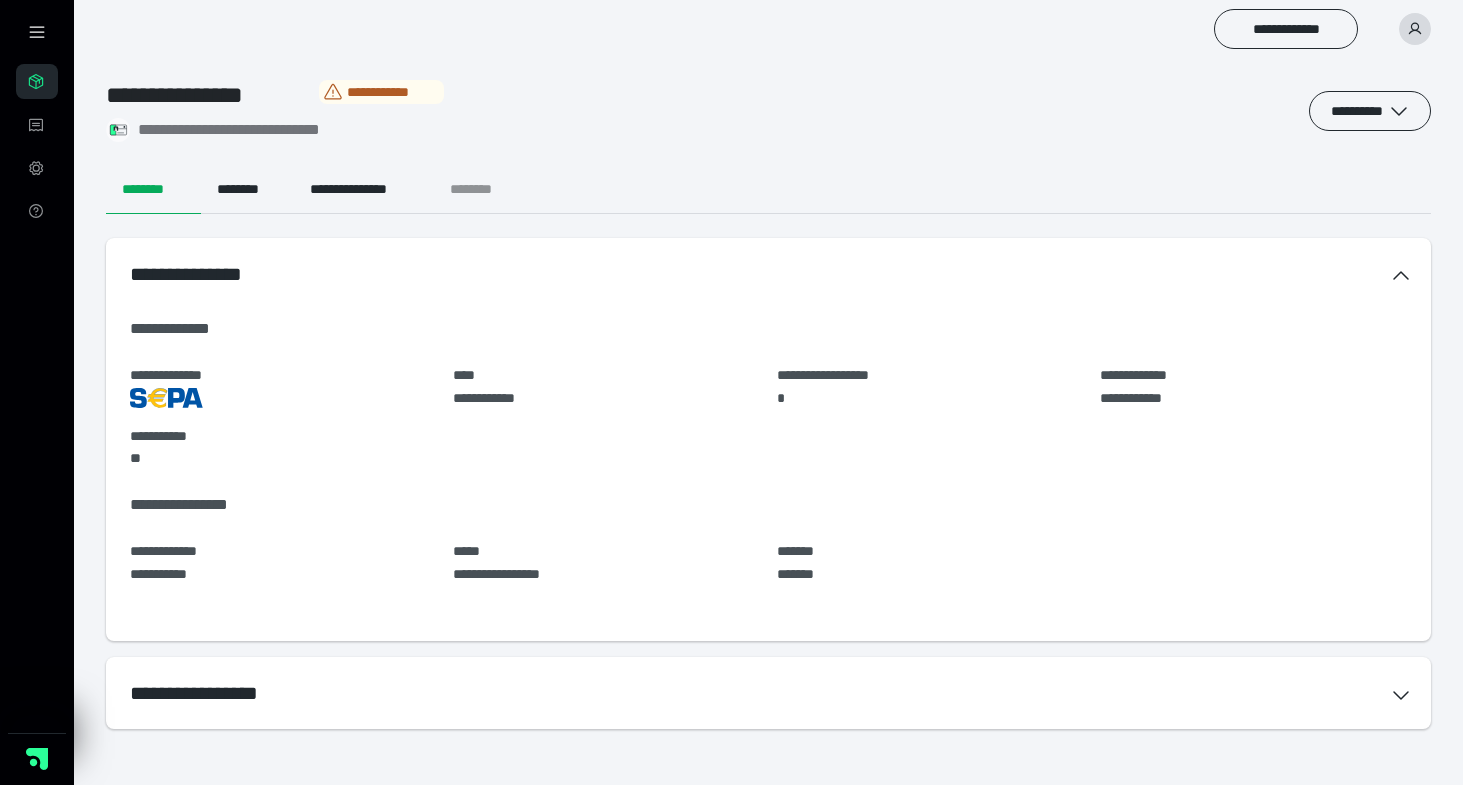 click on "********" at bounding box center [477, 190] 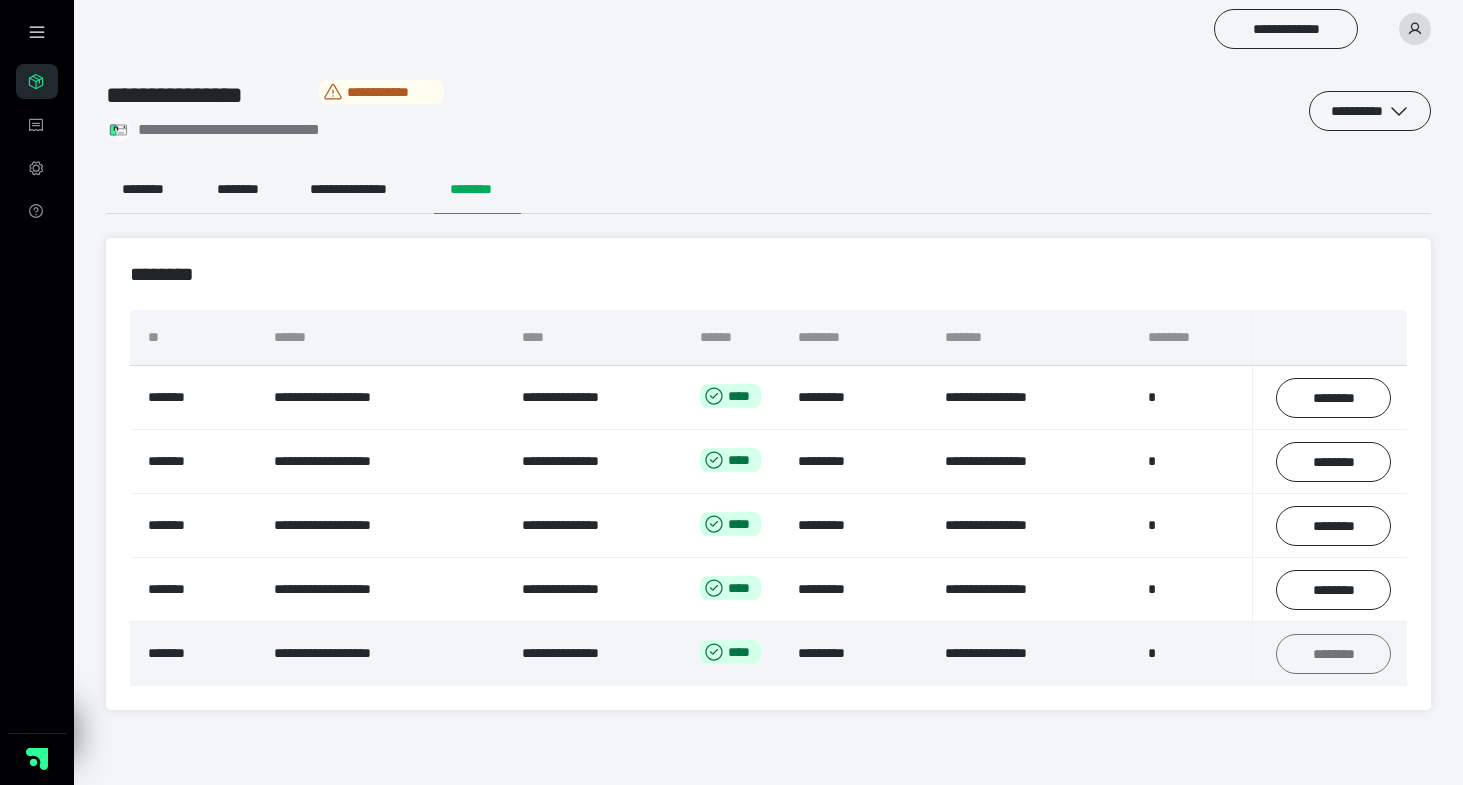 click on "********" at bounding box center (1333, 654) 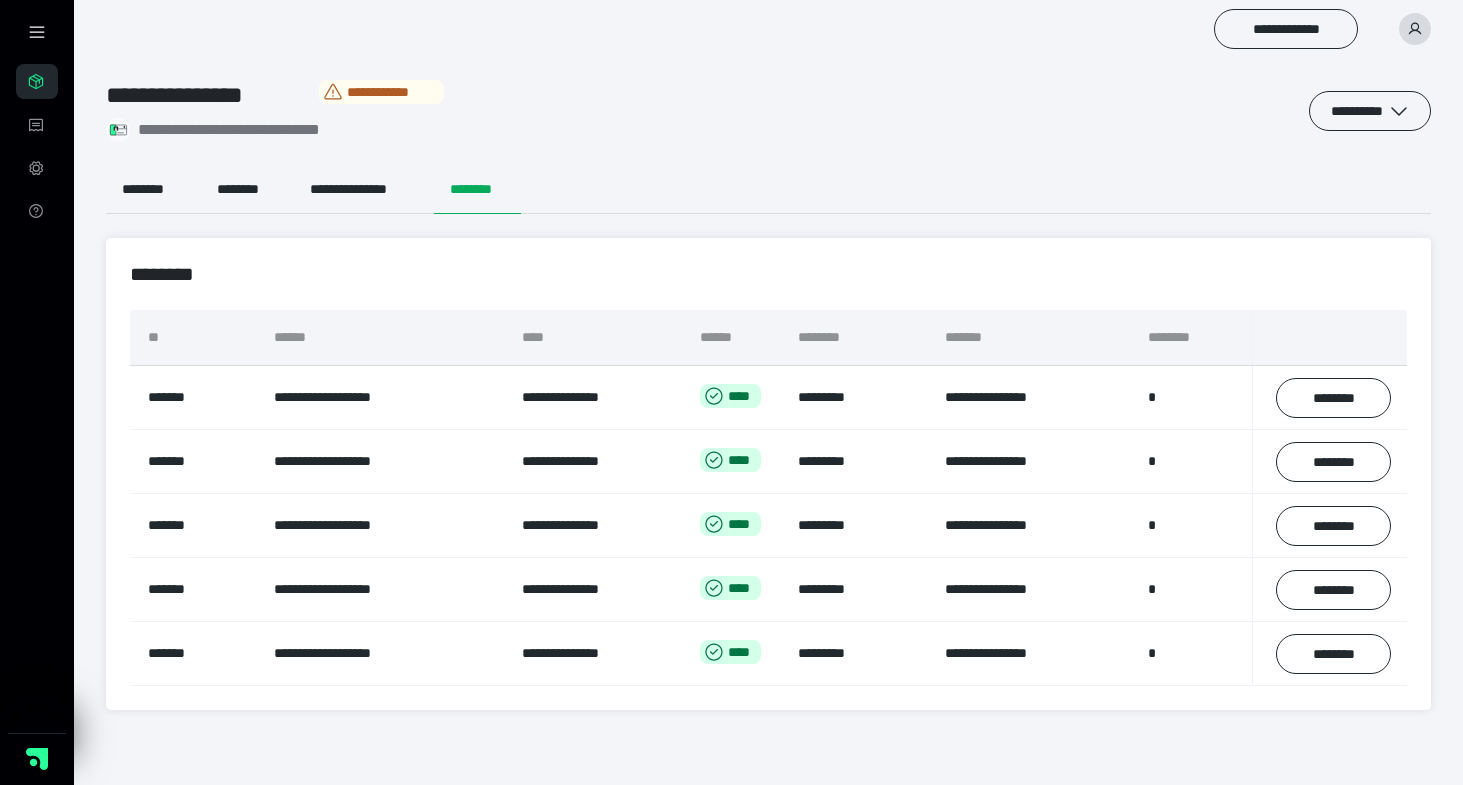 click 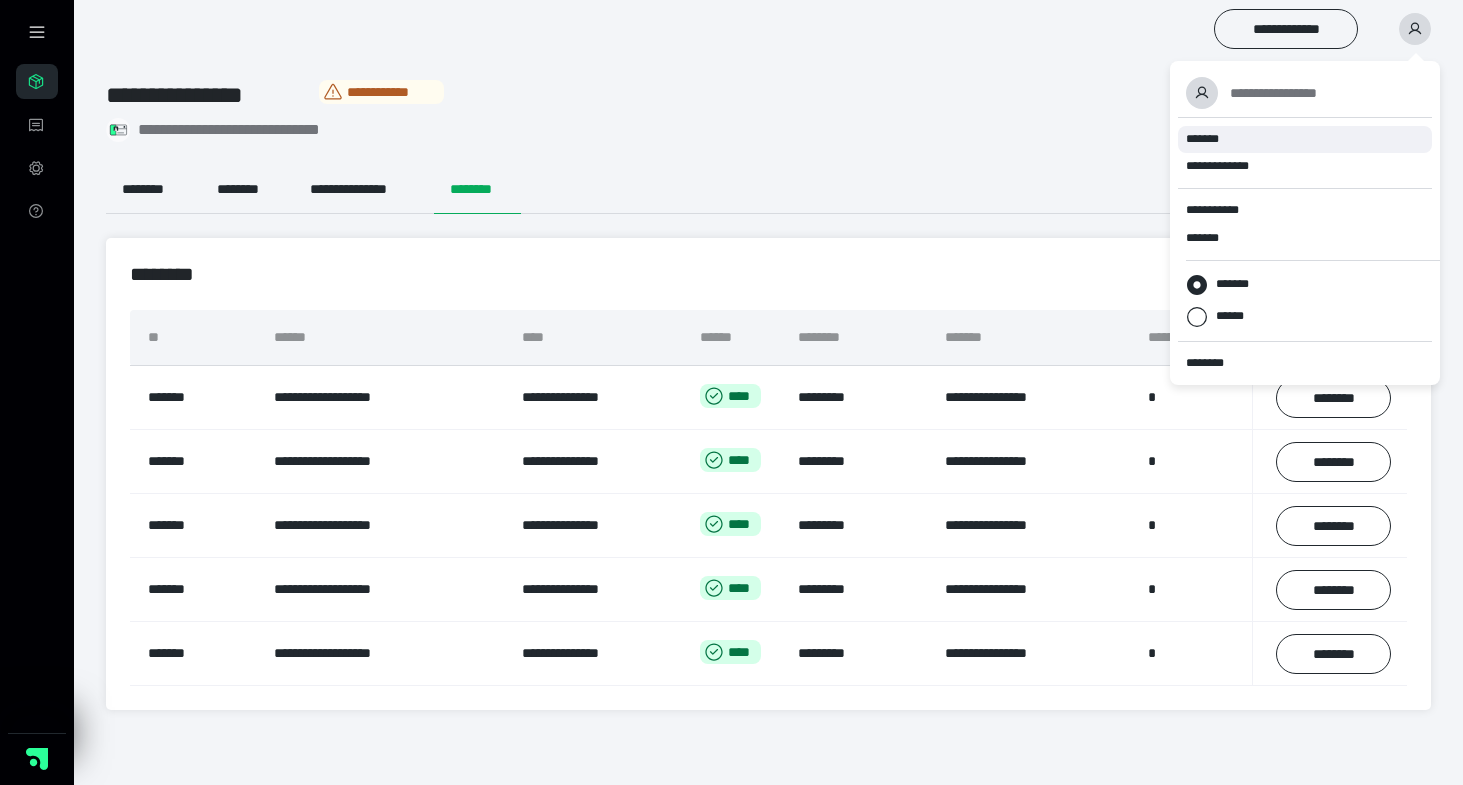 click on "*******" at bounding box center [1204, 139] 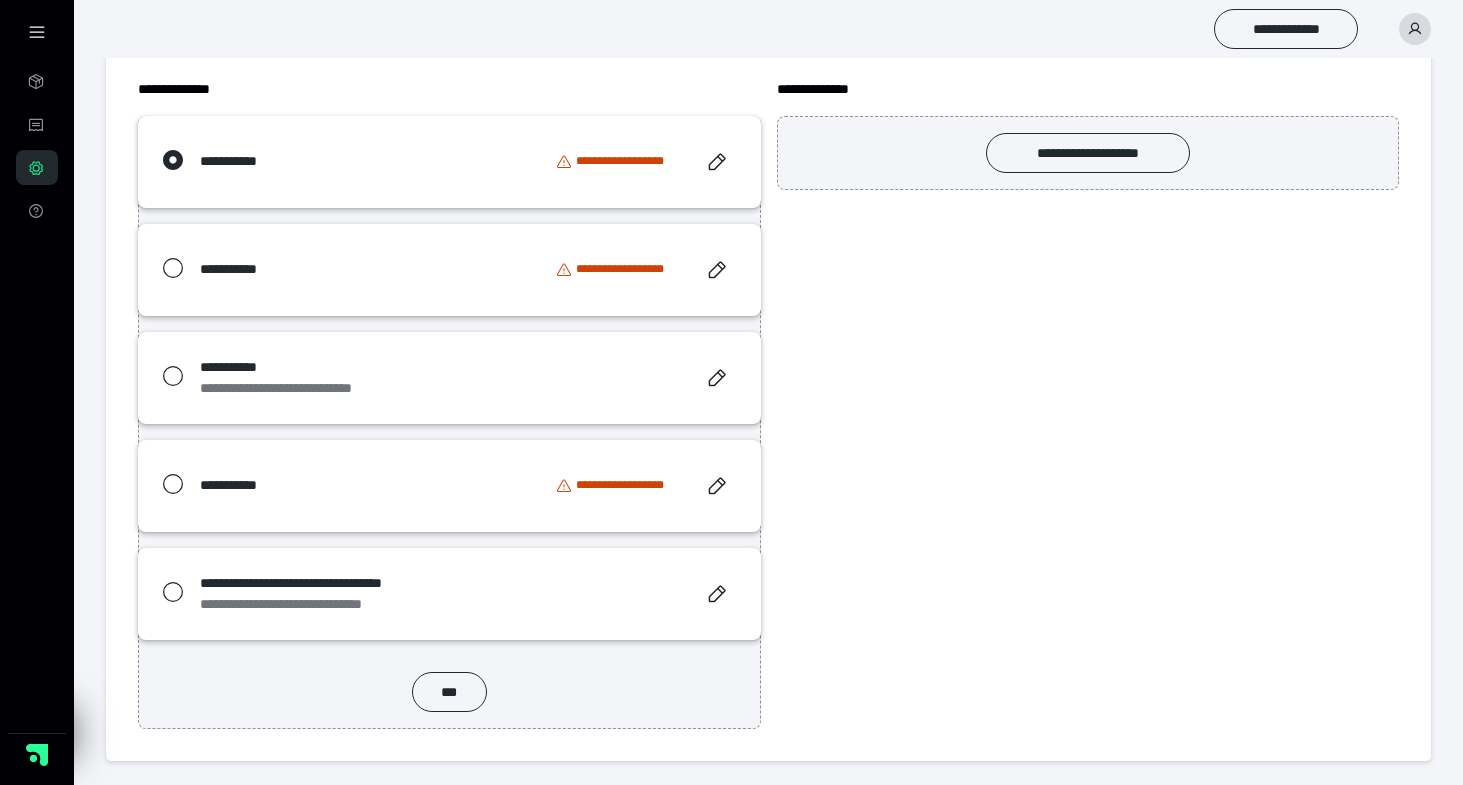 scroll, scrollTop: 0, scrollLeft: 0, axis: both 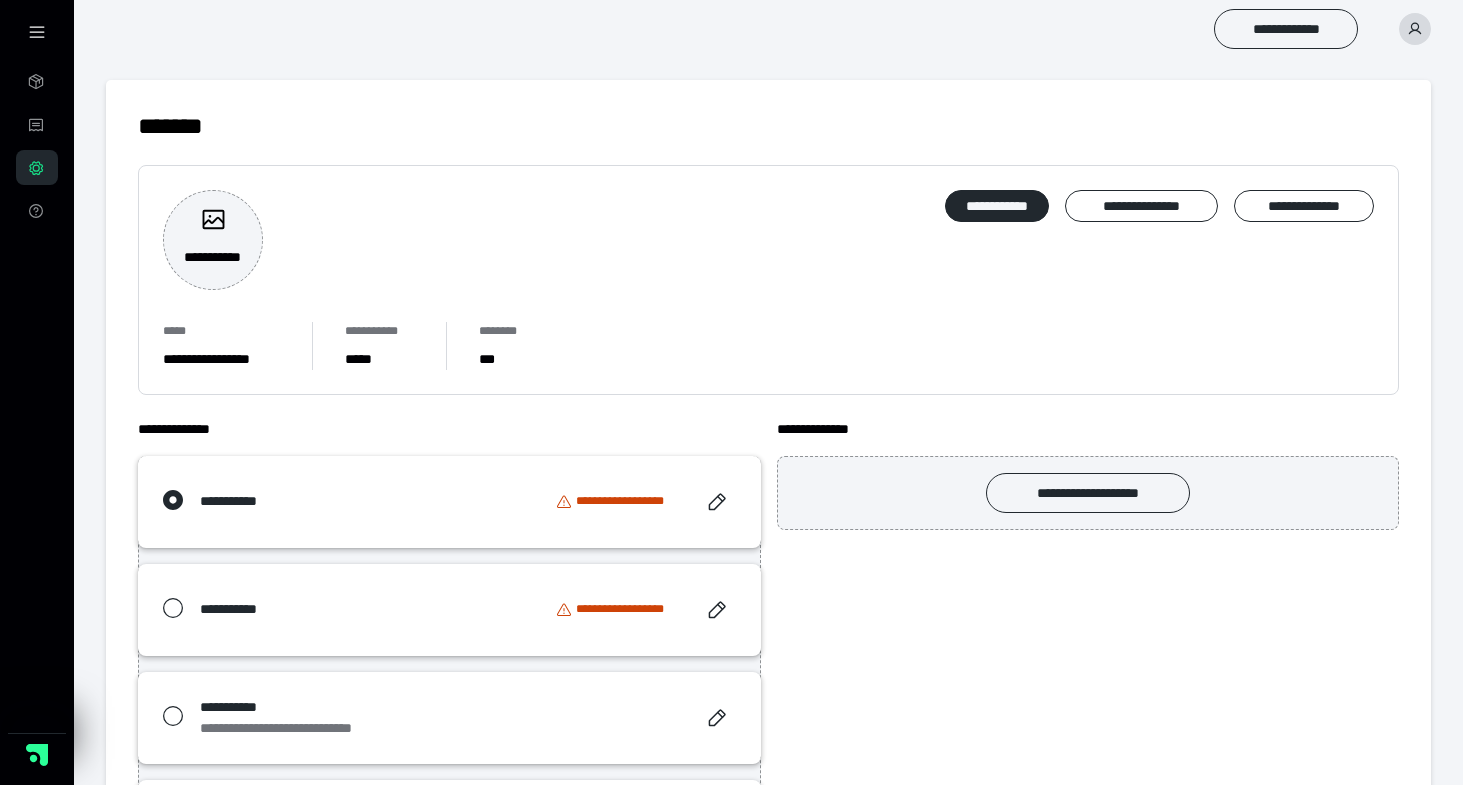 click 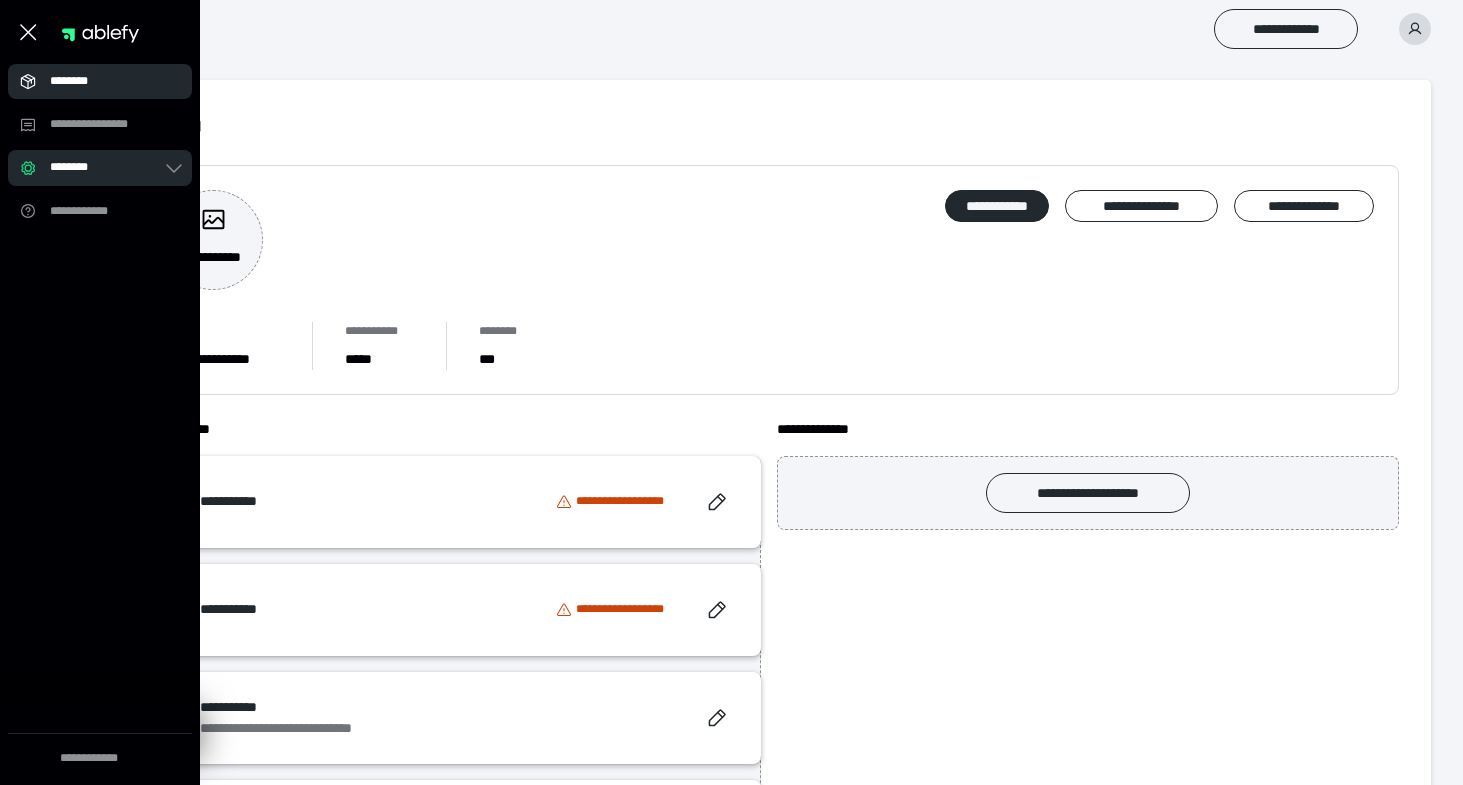click on "********" at bounding box center (106, 81) 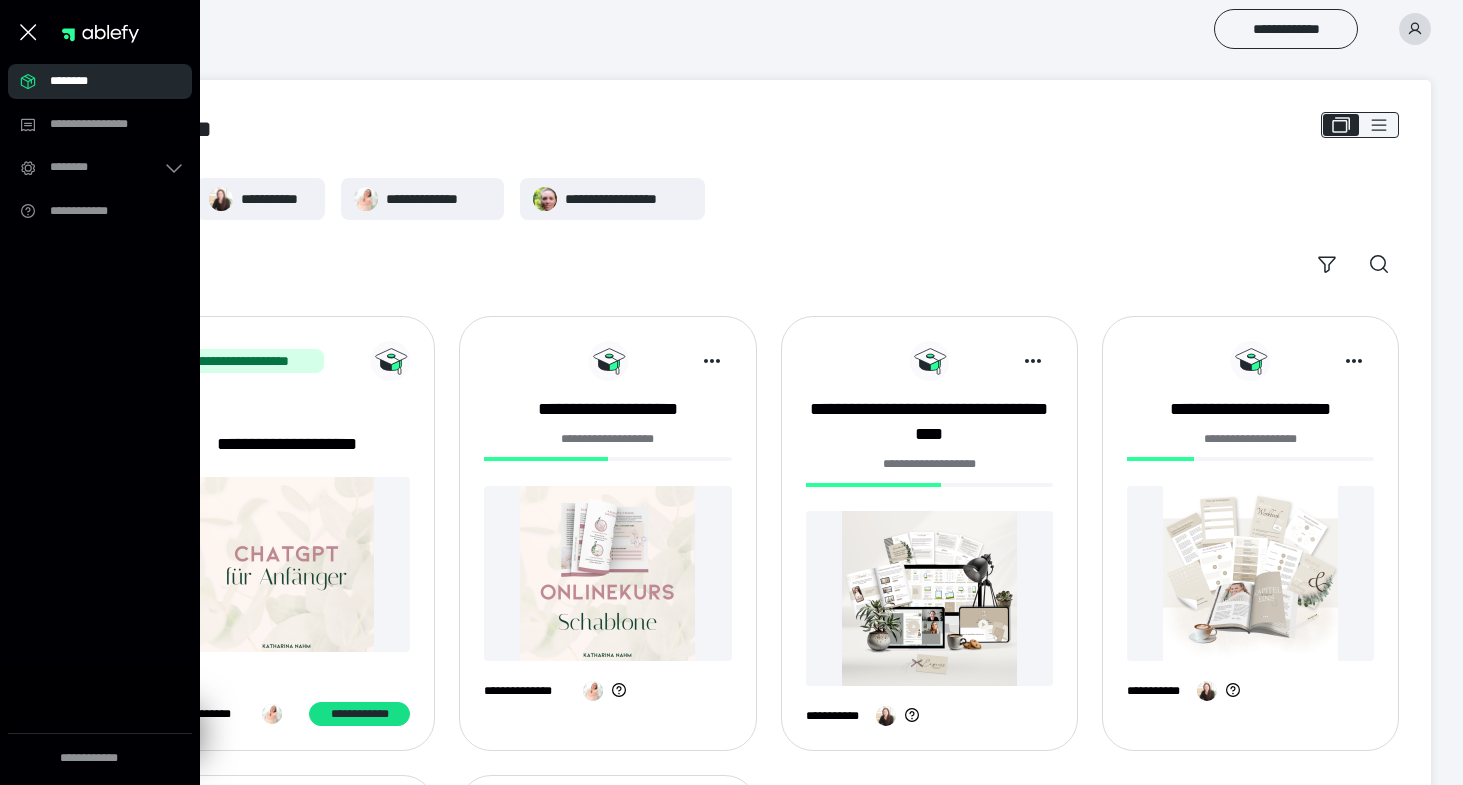 click on "**********" at bounding box center (768, 199) 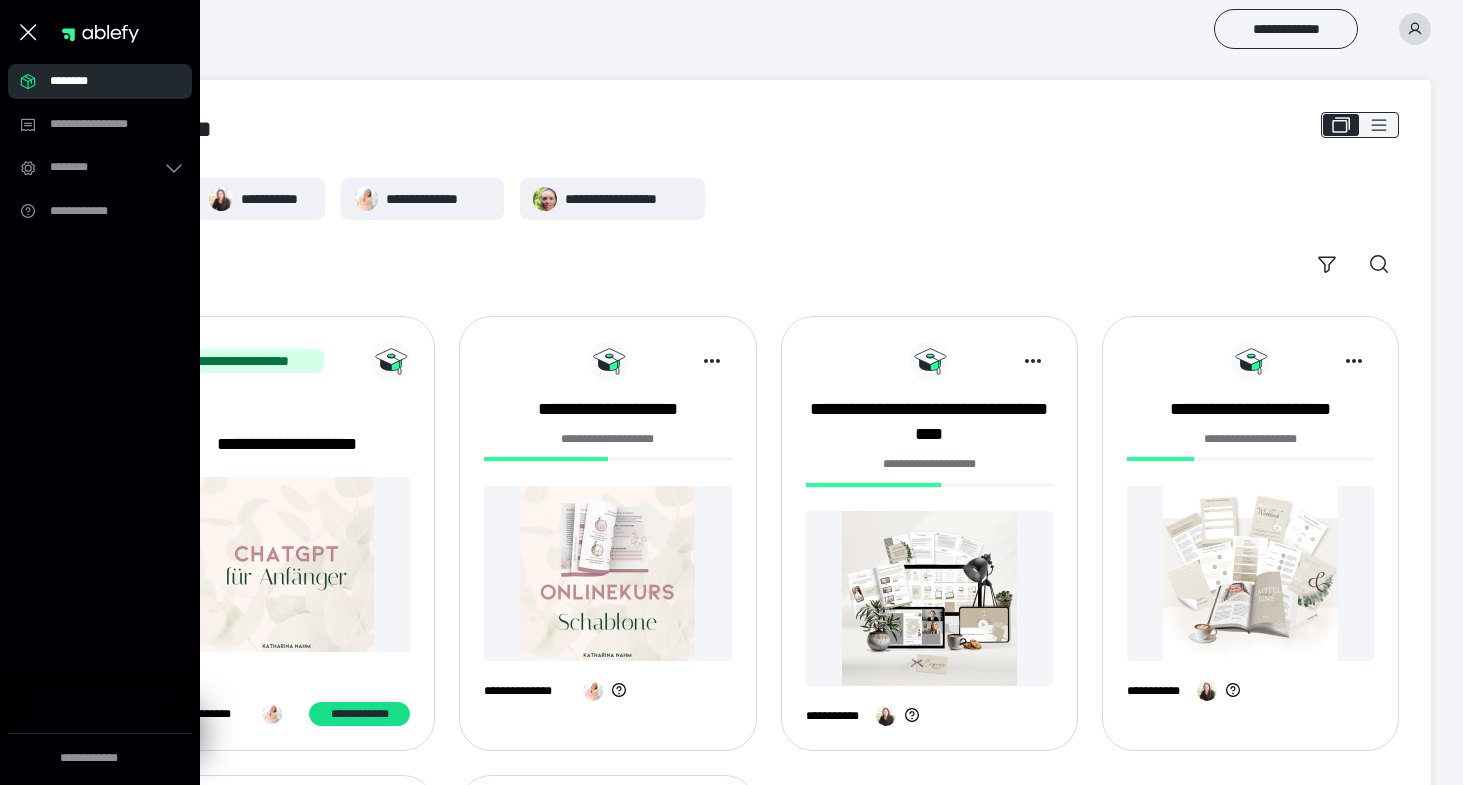 click 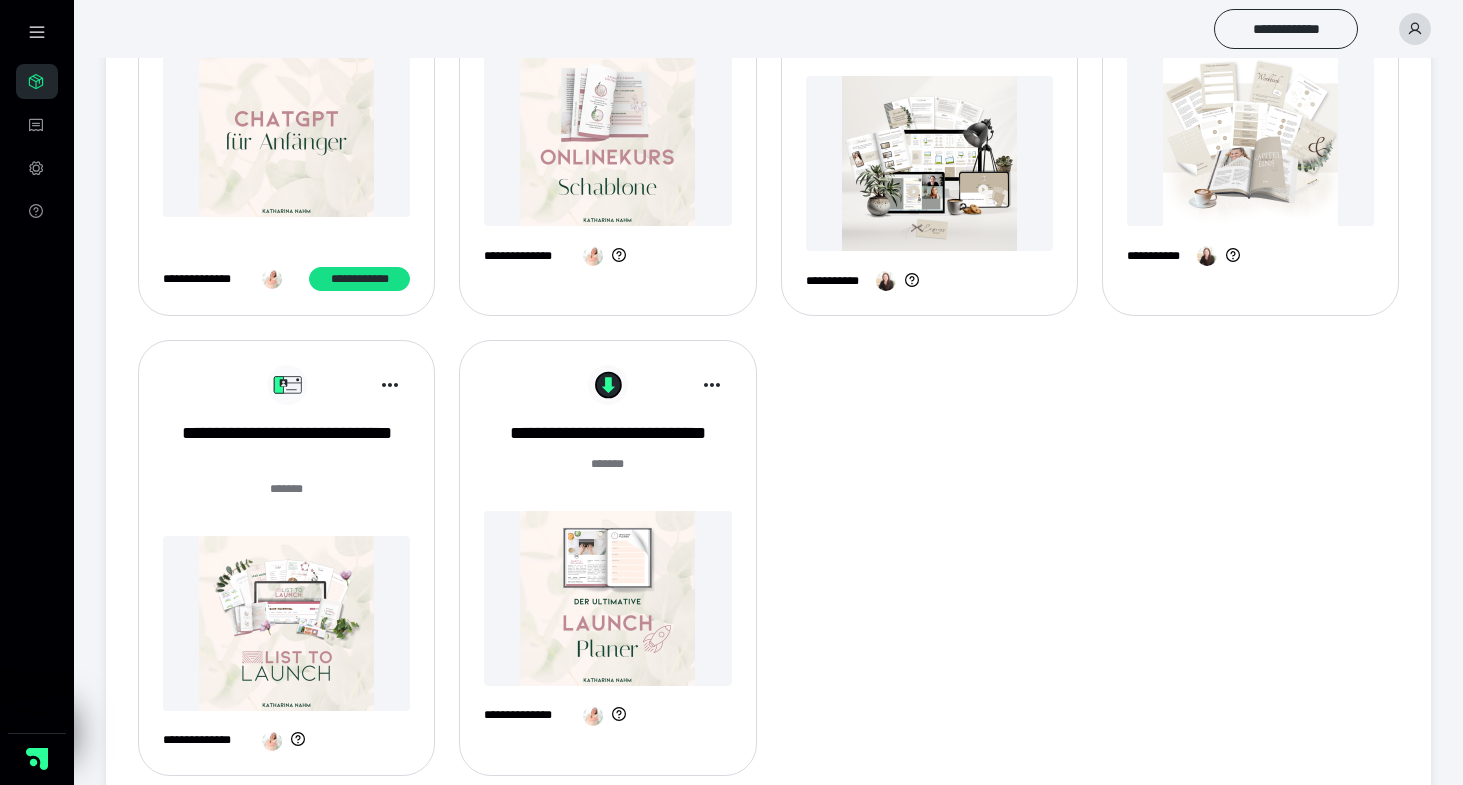 scroll, scrollTop: 482, scrollLeft: 0, axis: vertical 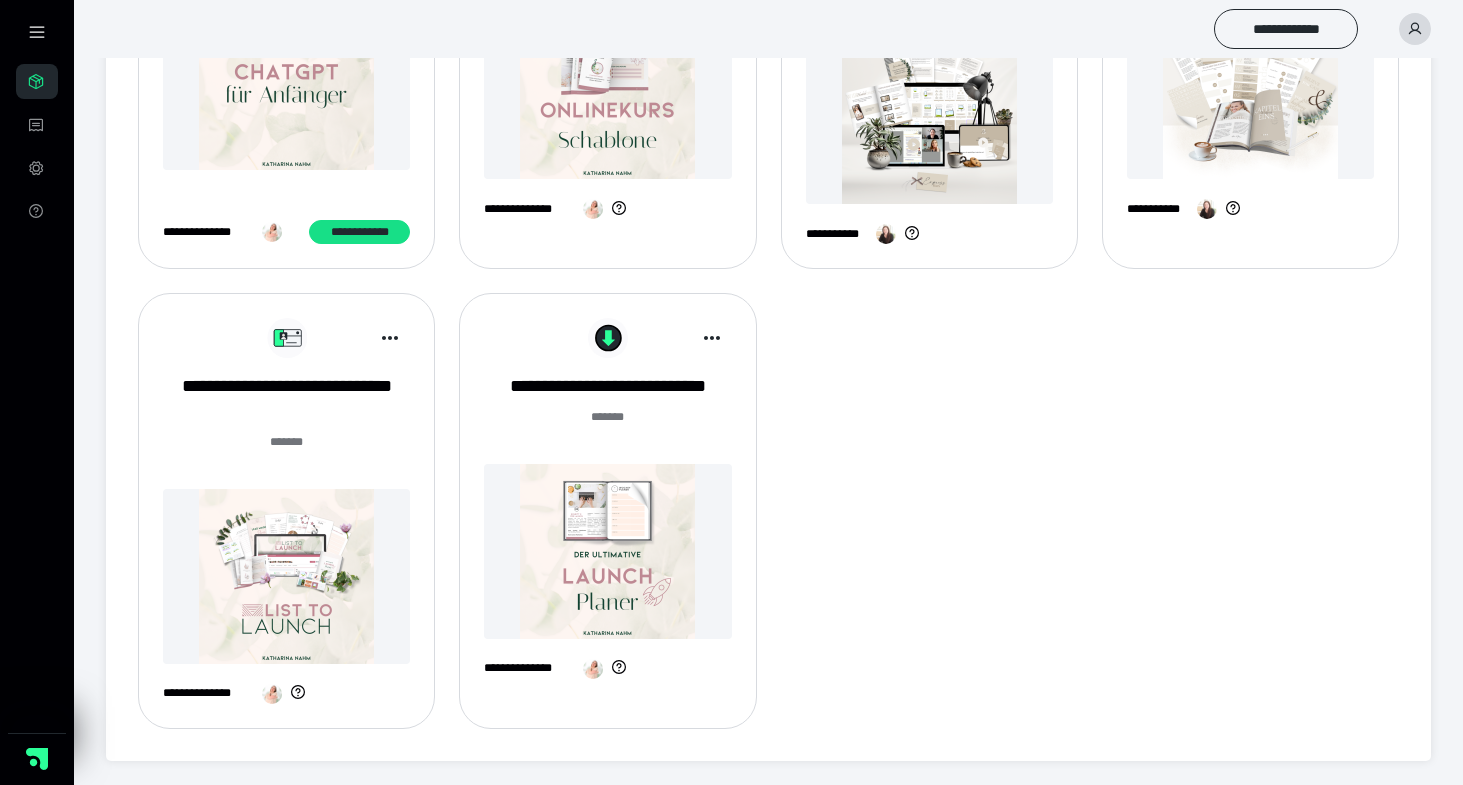 click on "**********" at bounding box center [286, 518] 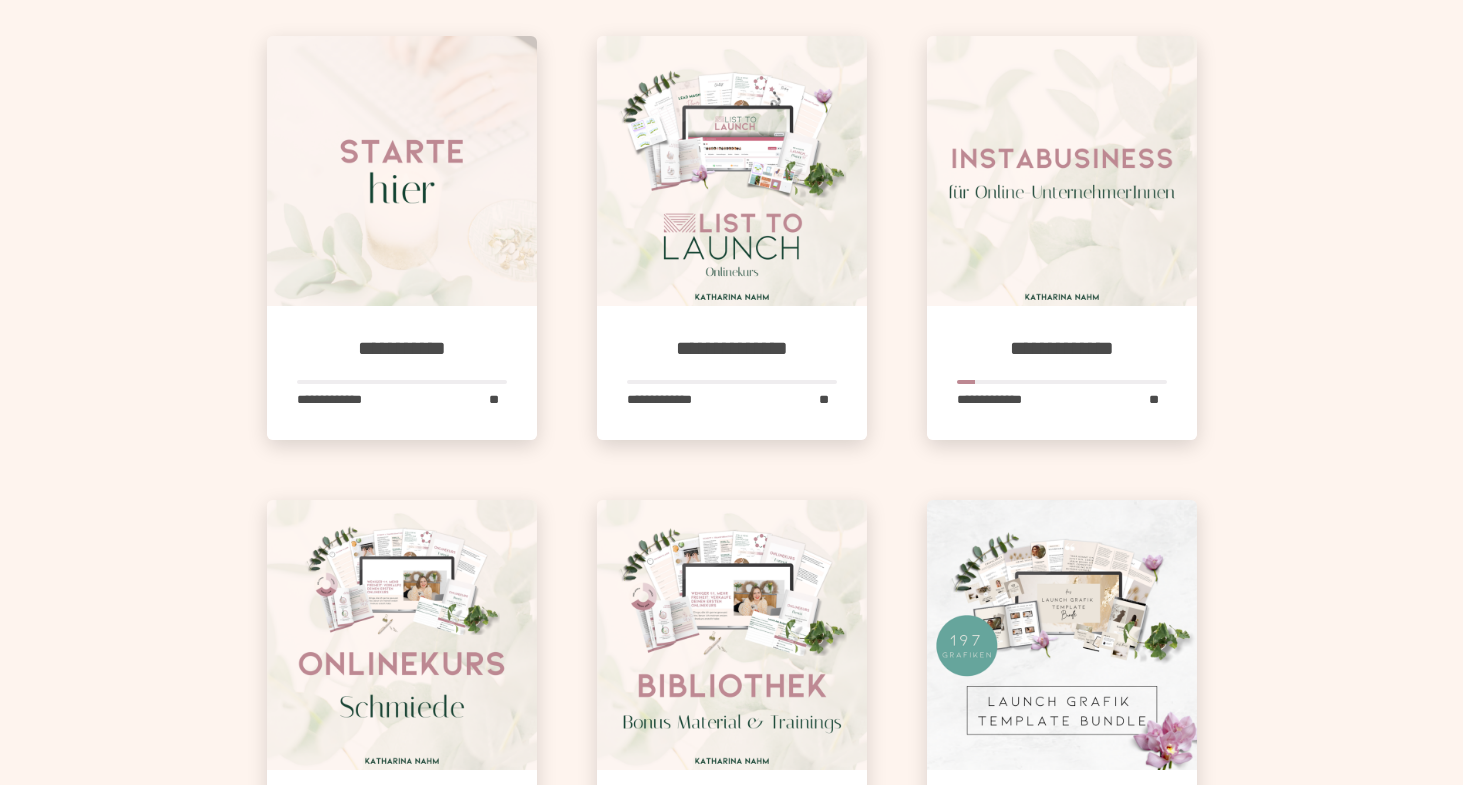 scroll, scrollTop: 836, scrollLeft: 0, axis: vertical 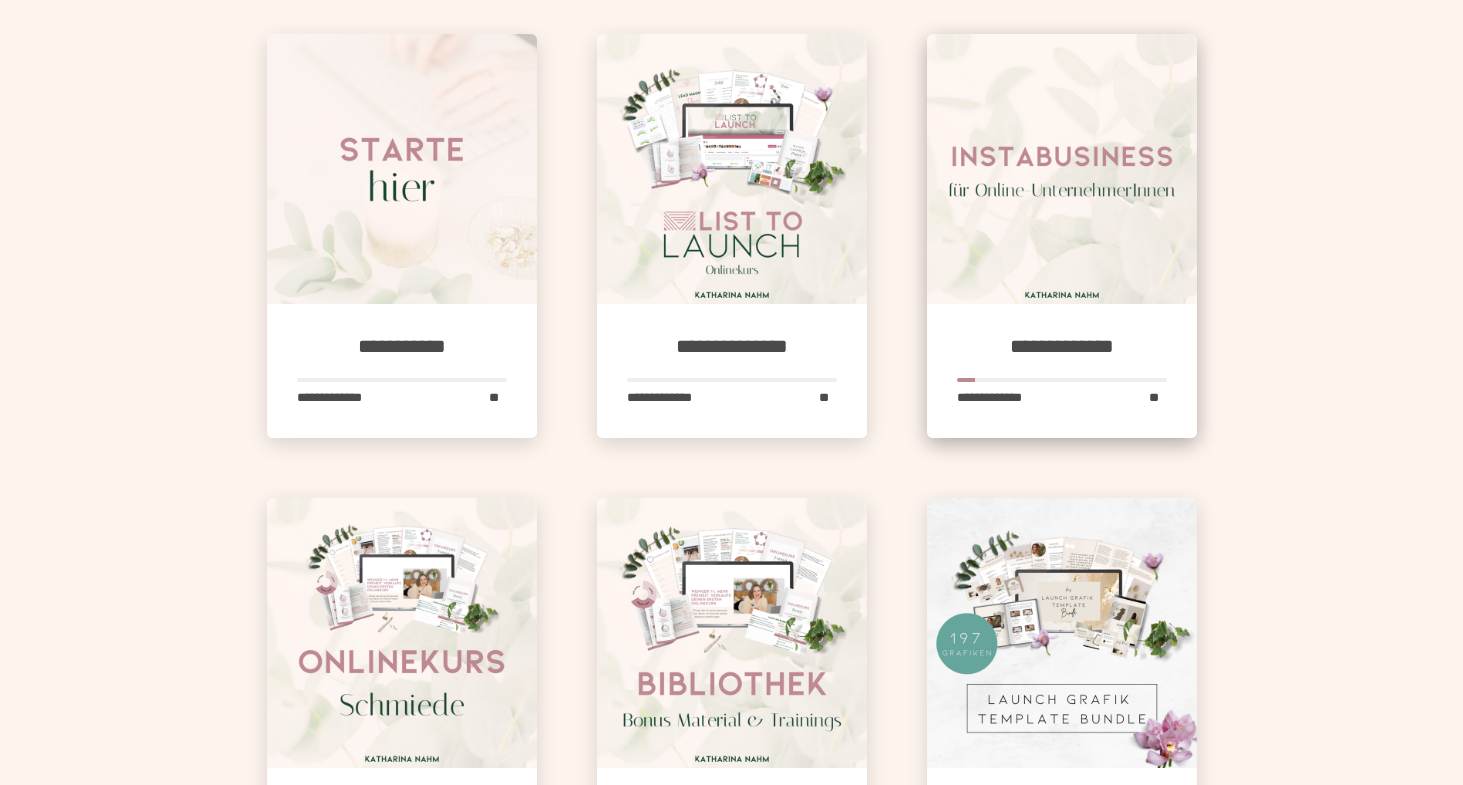 click at bounding box center (1062, 169) 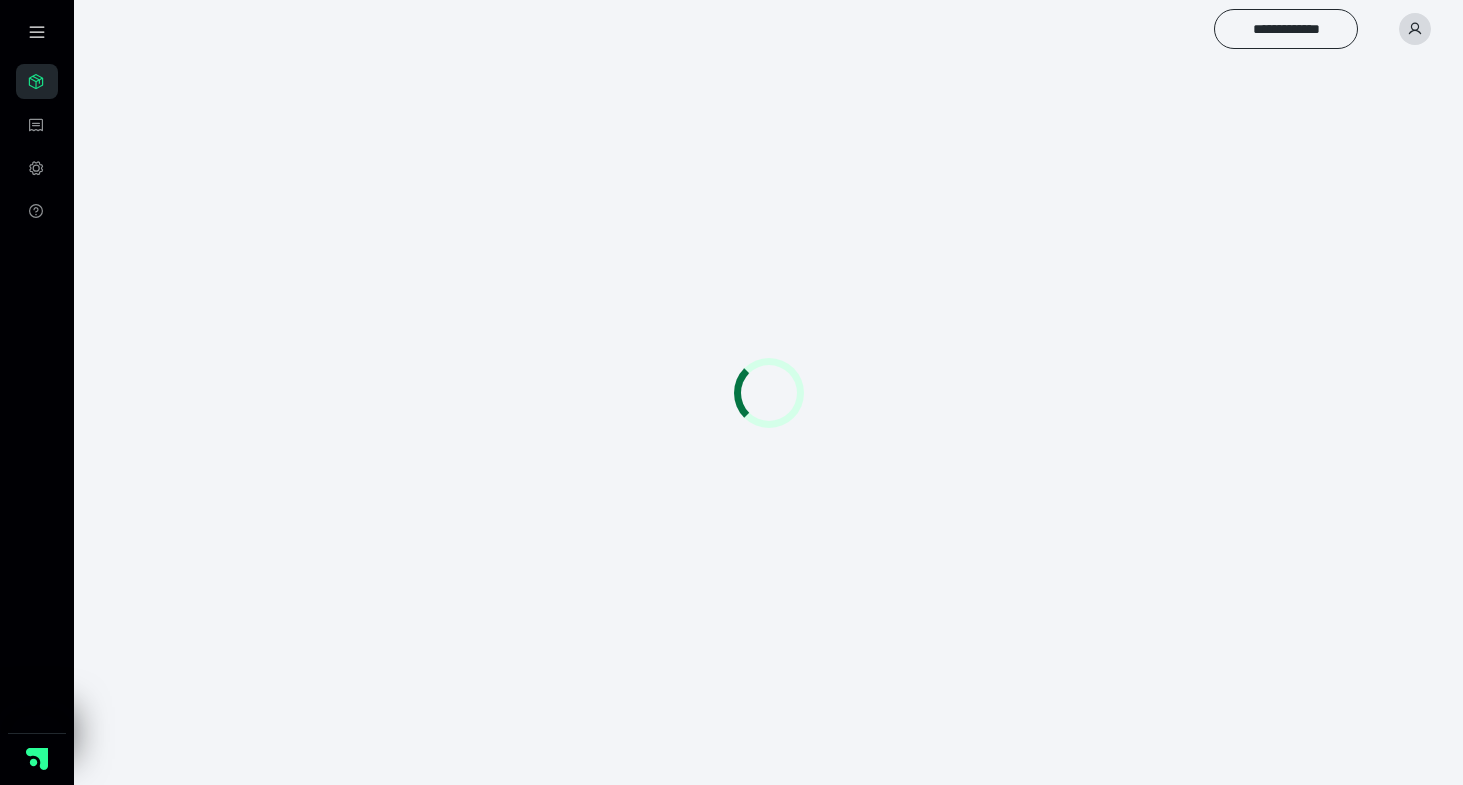 scroll, scrollTop: 0, scrollLeft: 0, axis: both 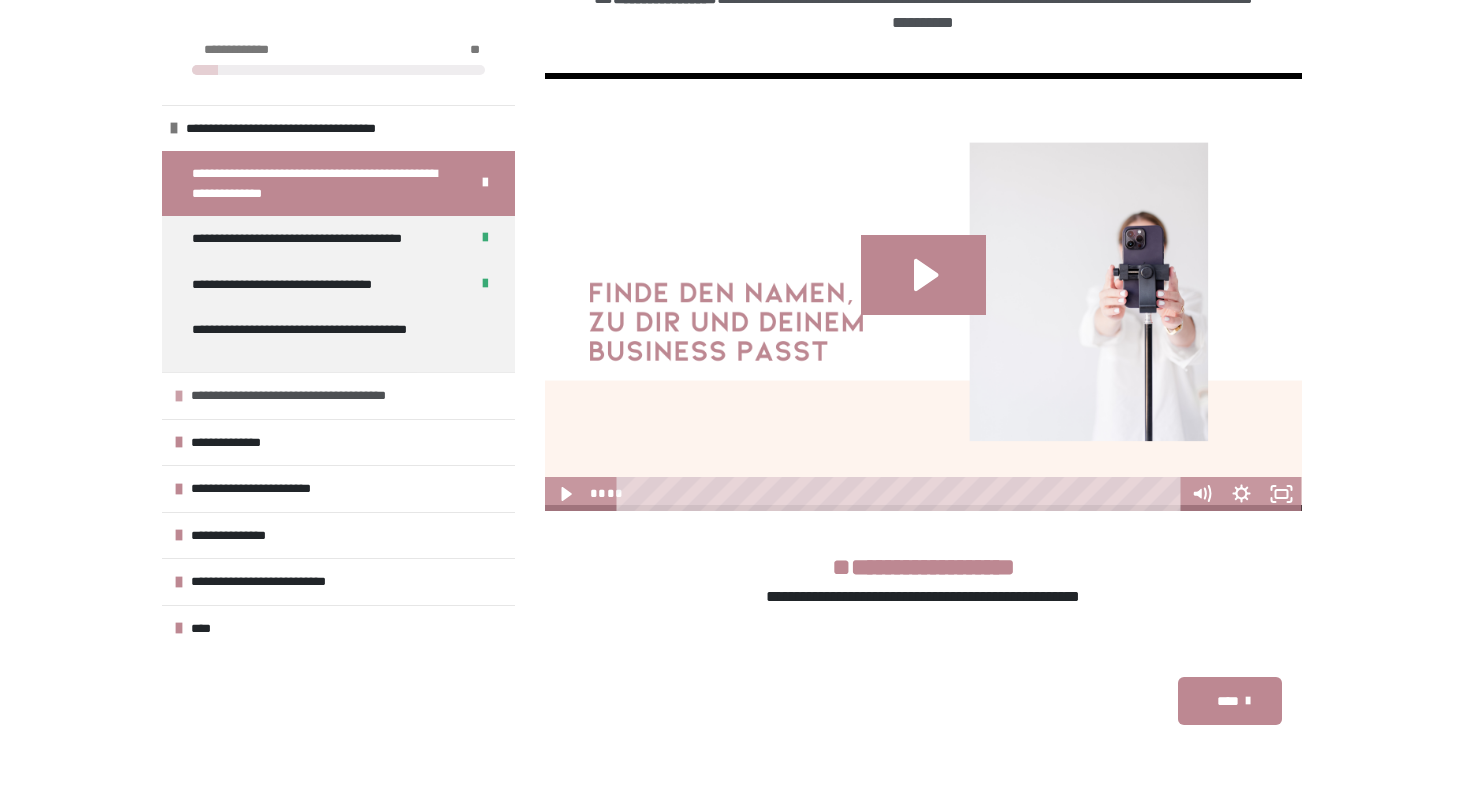 click on "**********" at bounding box center [322, 396] 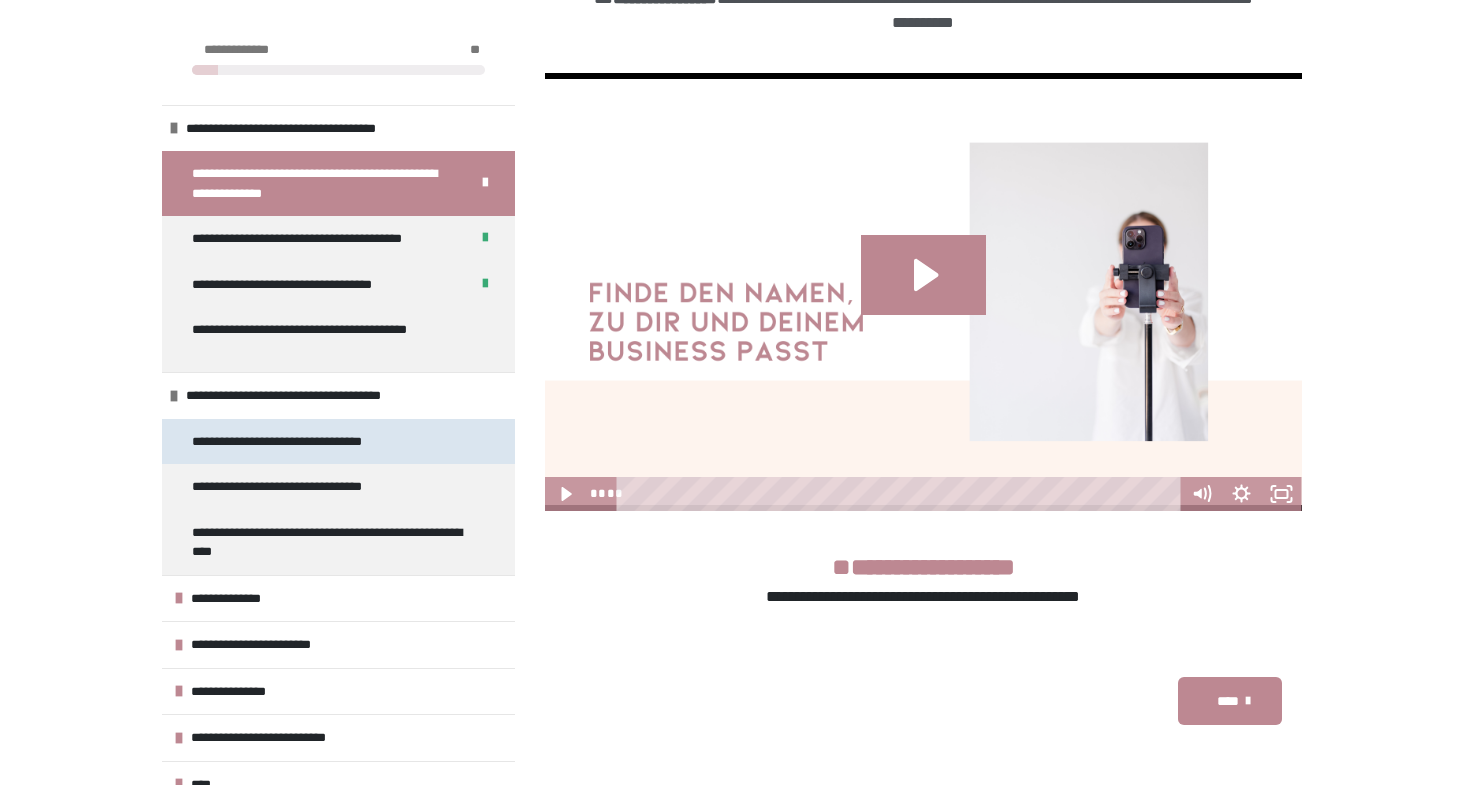 click on "**********" at bounding box center (309, 442) 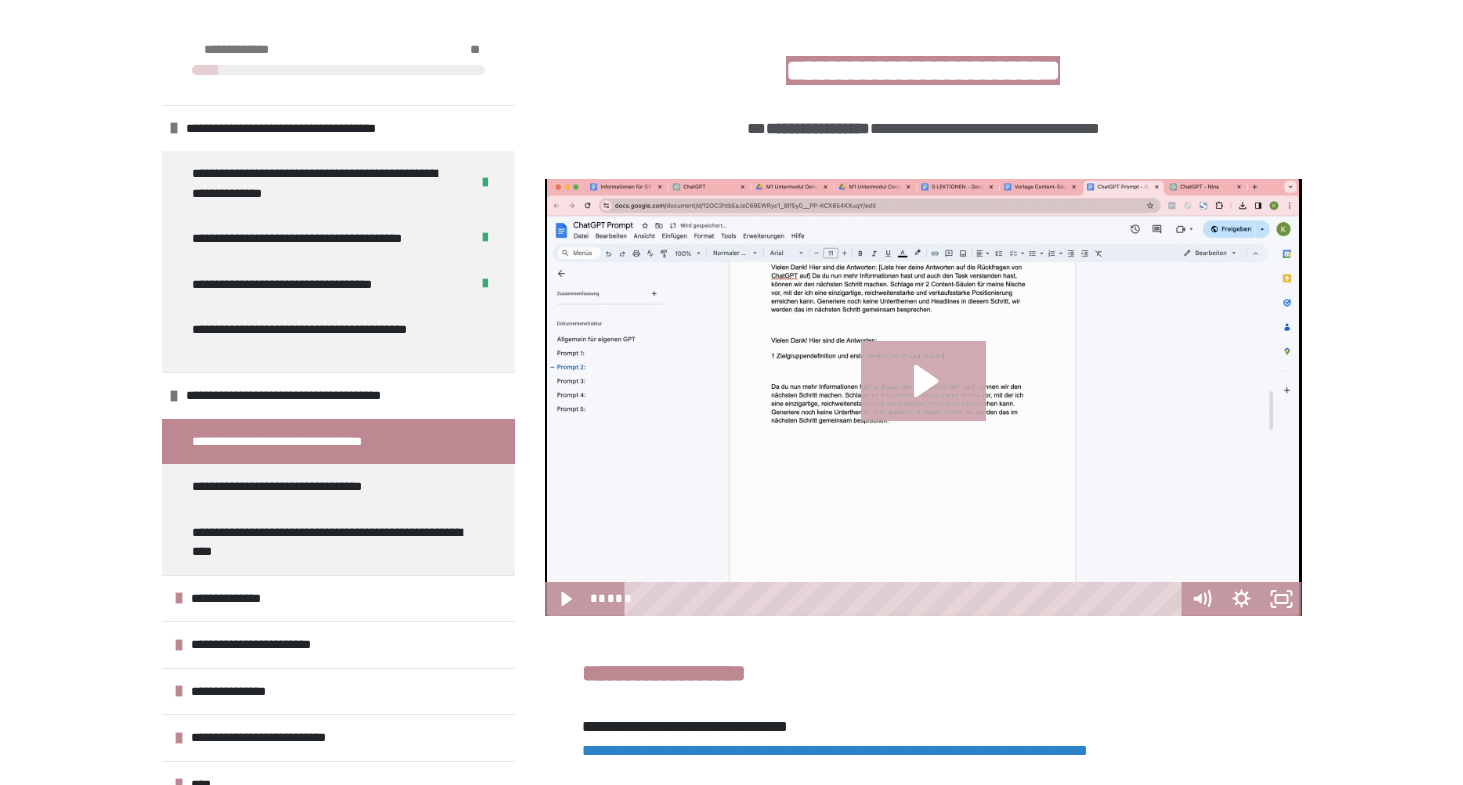 click 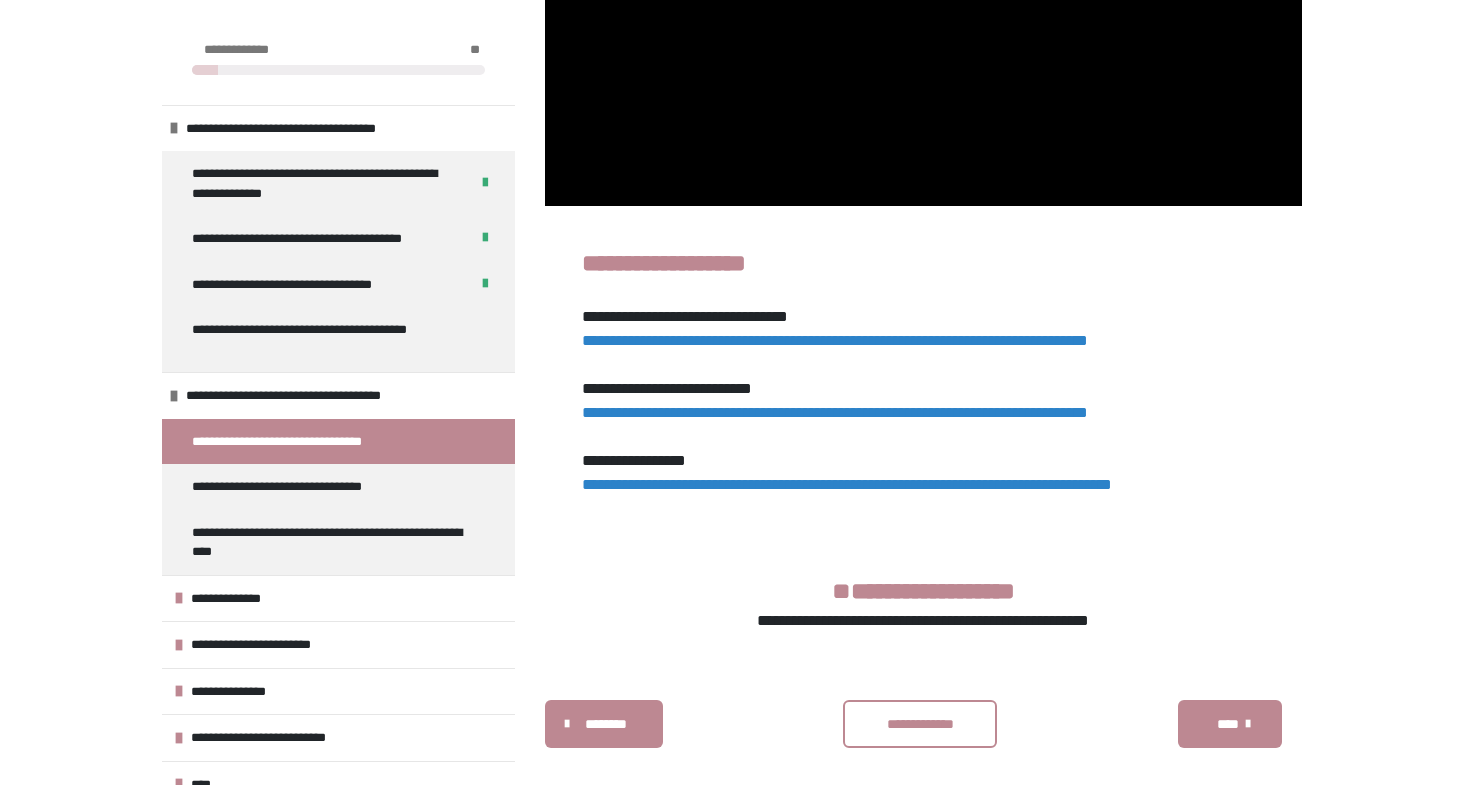 scroll, scrollTop: 897, scrollLeft: 0, axis: vertical 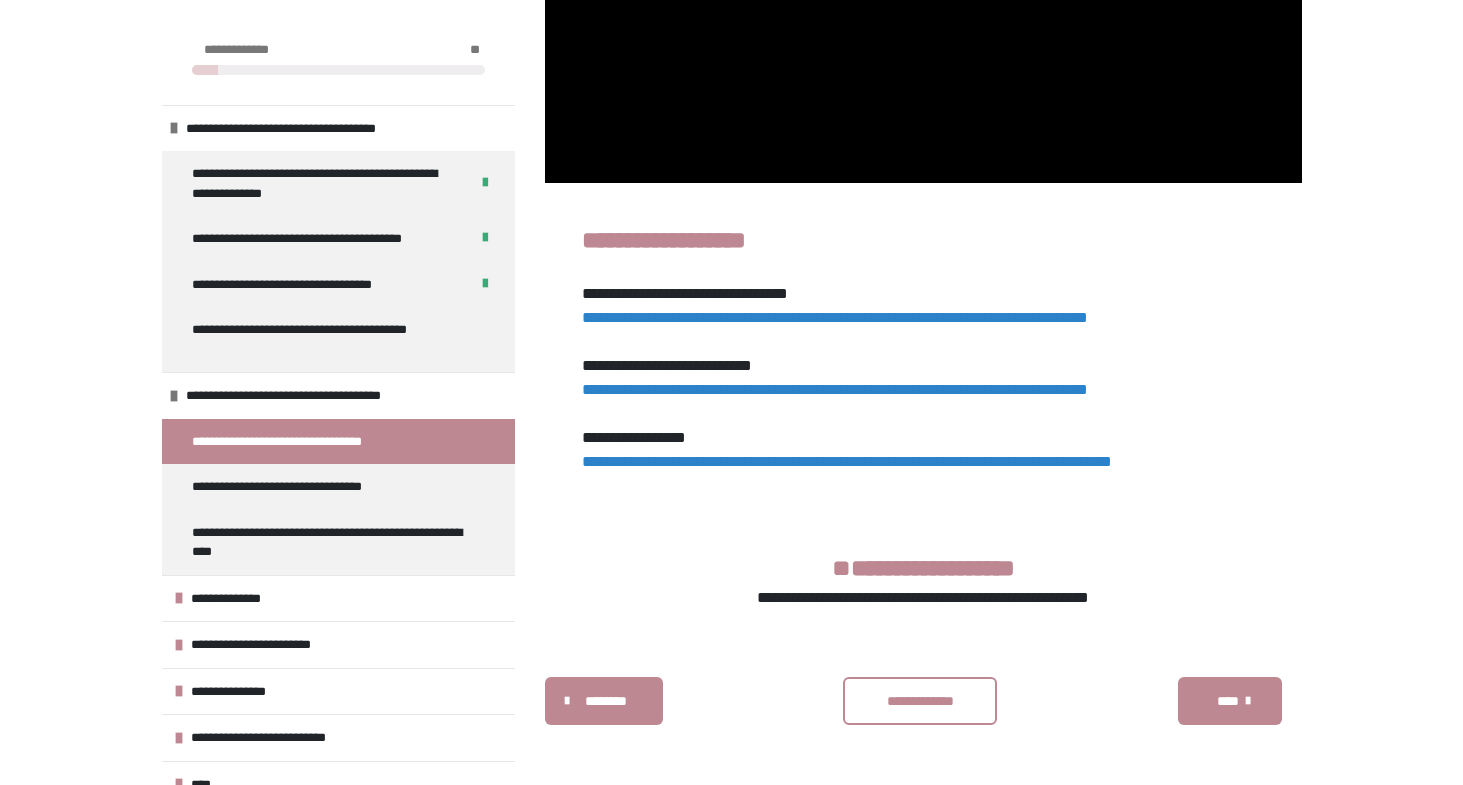click on "**********" at bounding box center [920, 701] 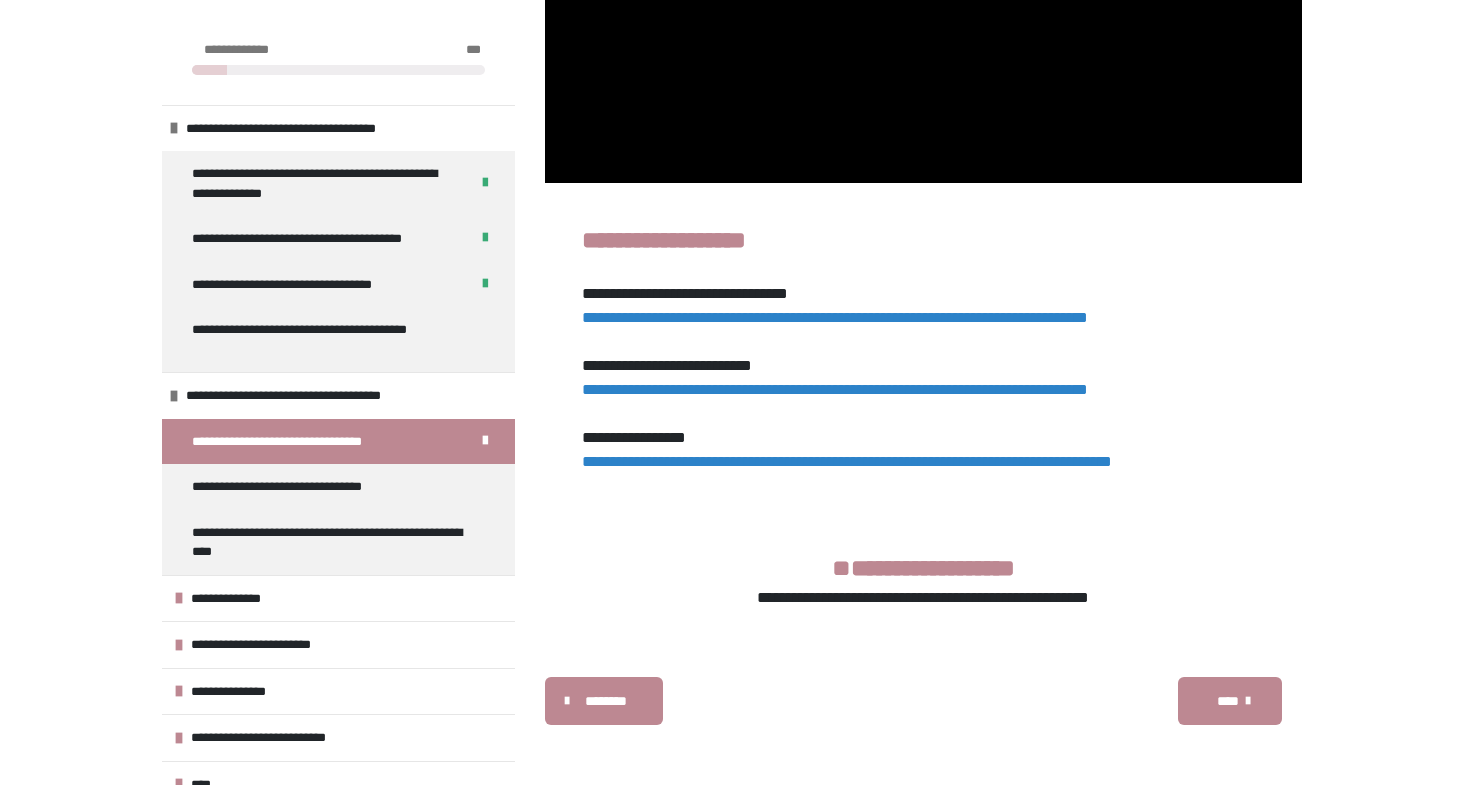 click on "****" at bounding box center (1227, 701) 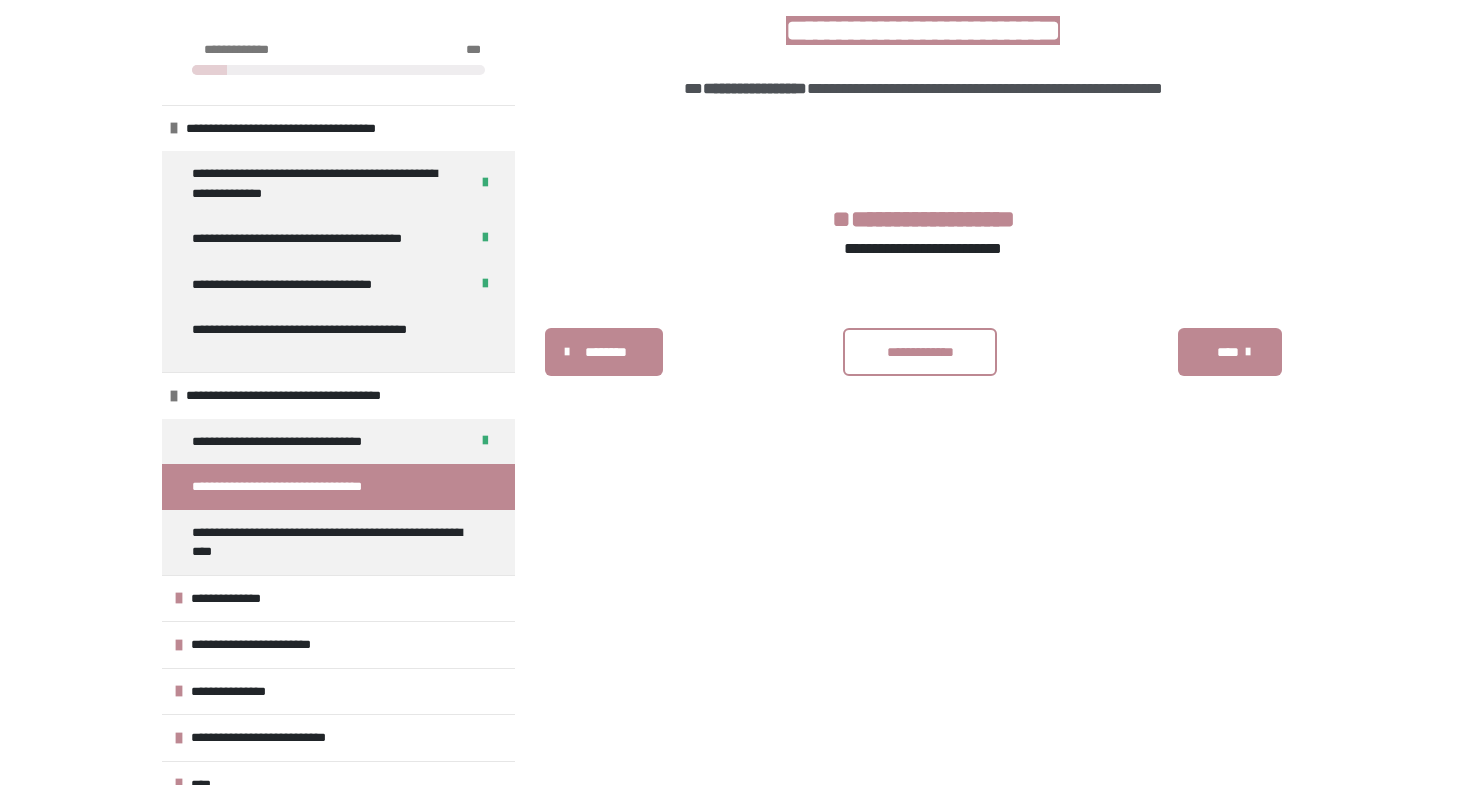 scroll, scrollTop: 431, scrollLeft: 0, axis: vertical 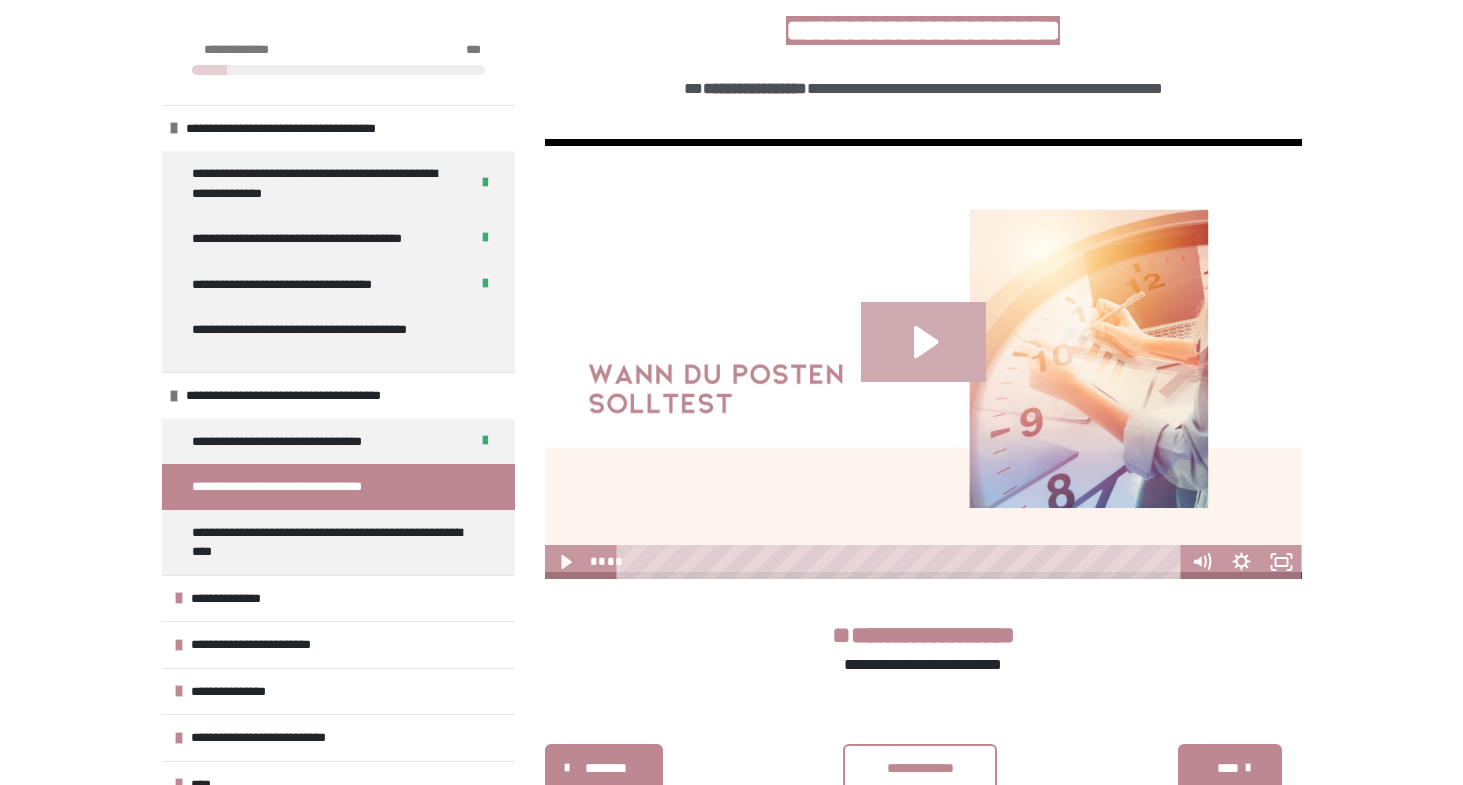click 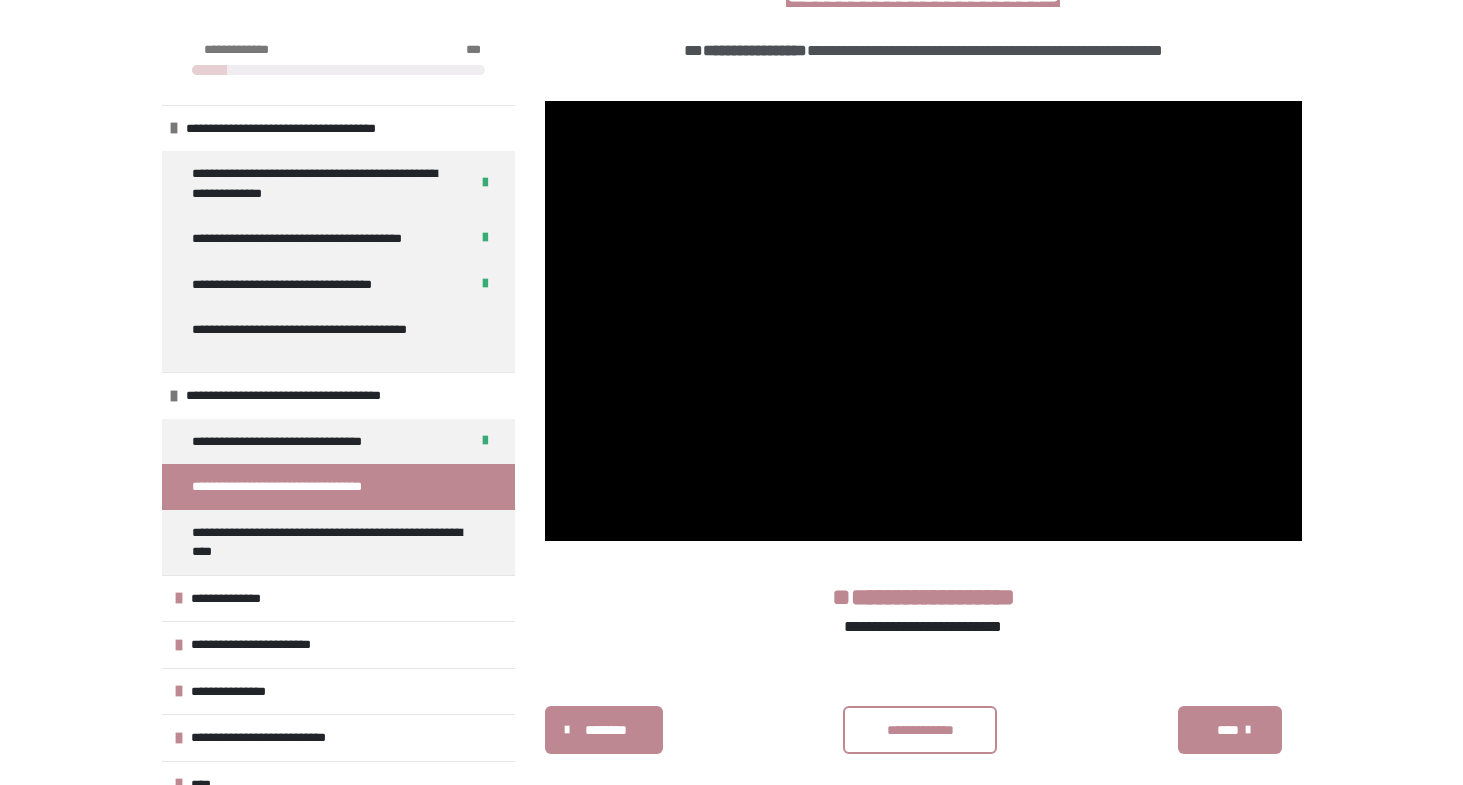 scroll, scrollTop: 468, scrollLeft: 0, axis: vertical 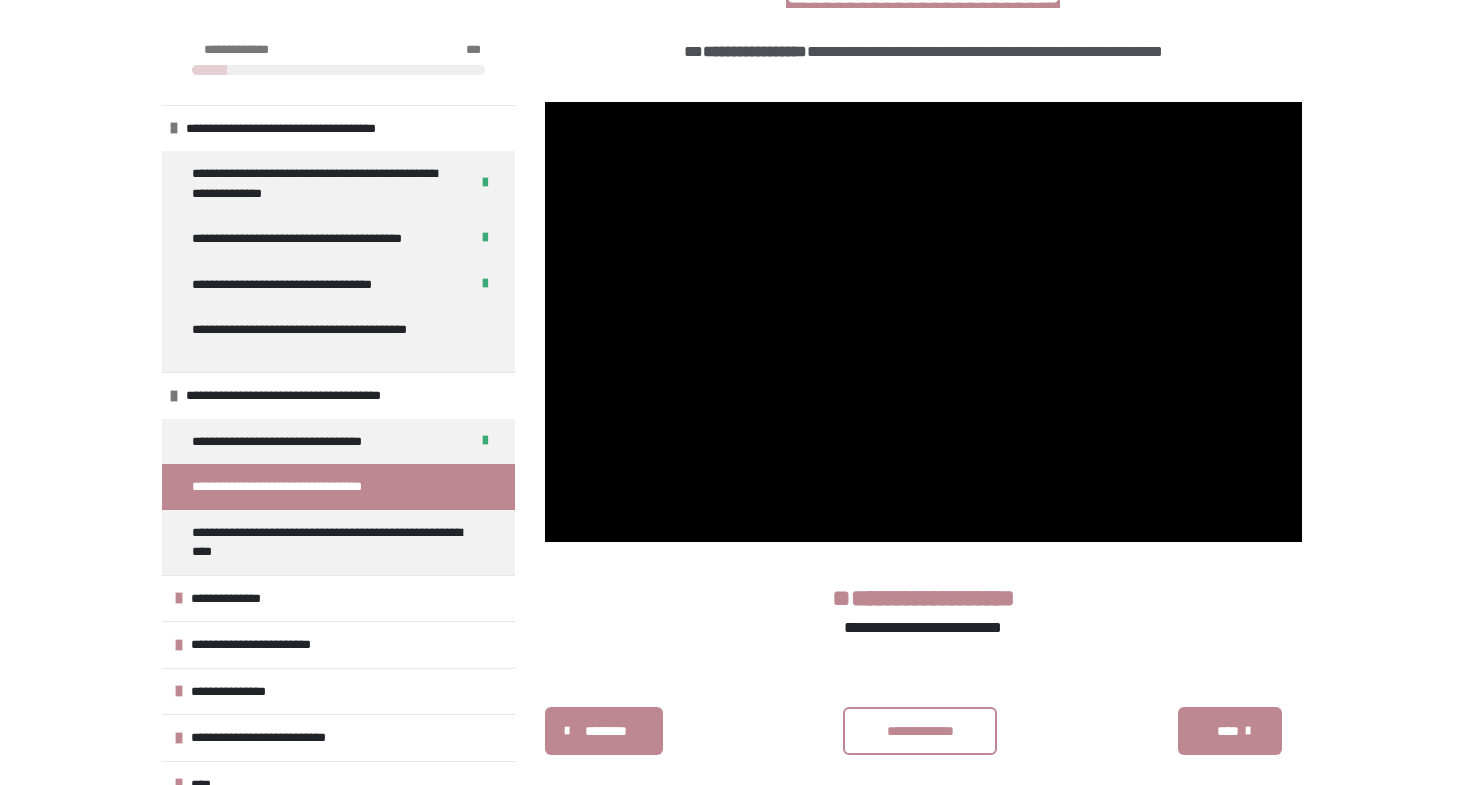 click on "**********" at bounding box center (920, 731) 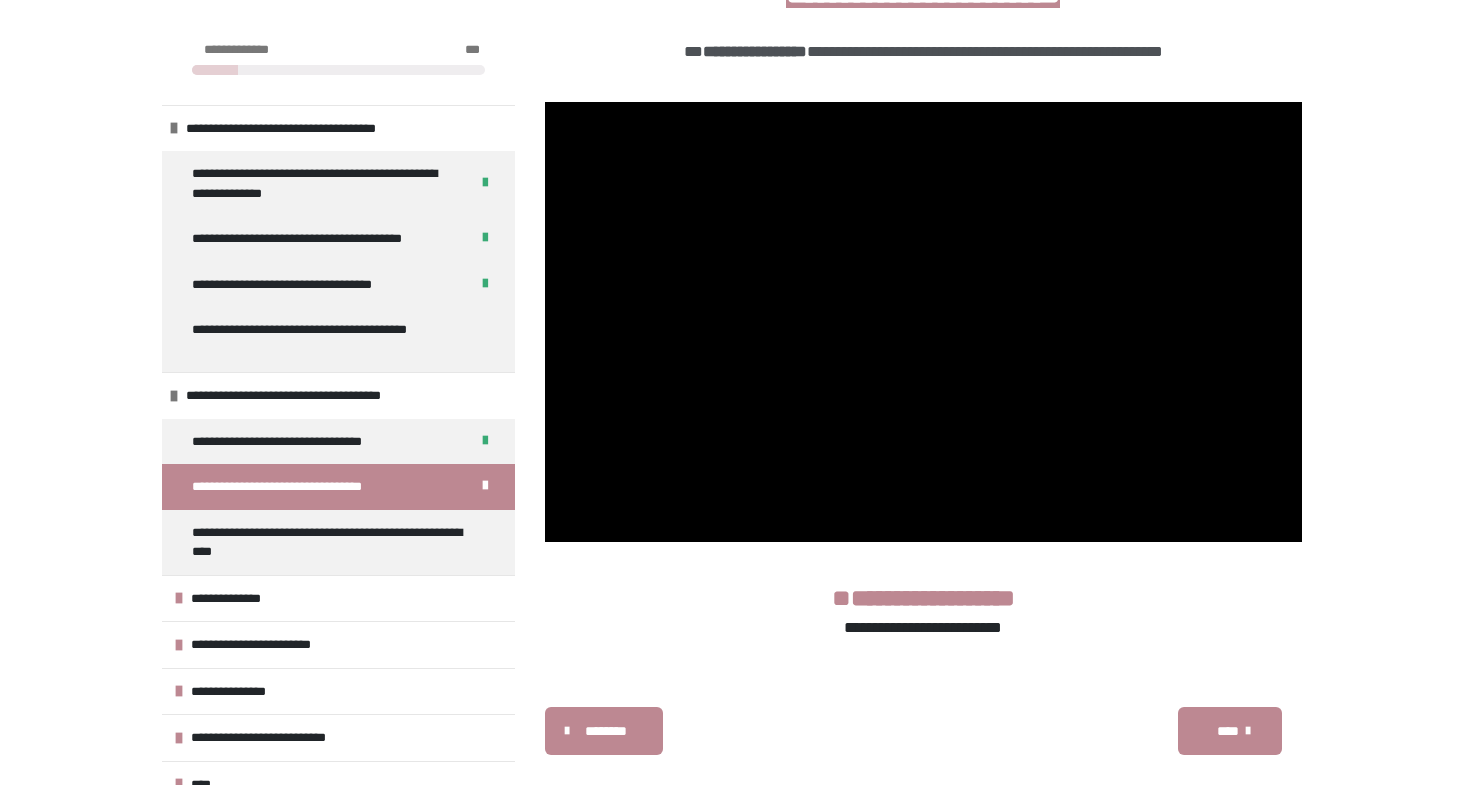 click at bounding box center [1248, 731] 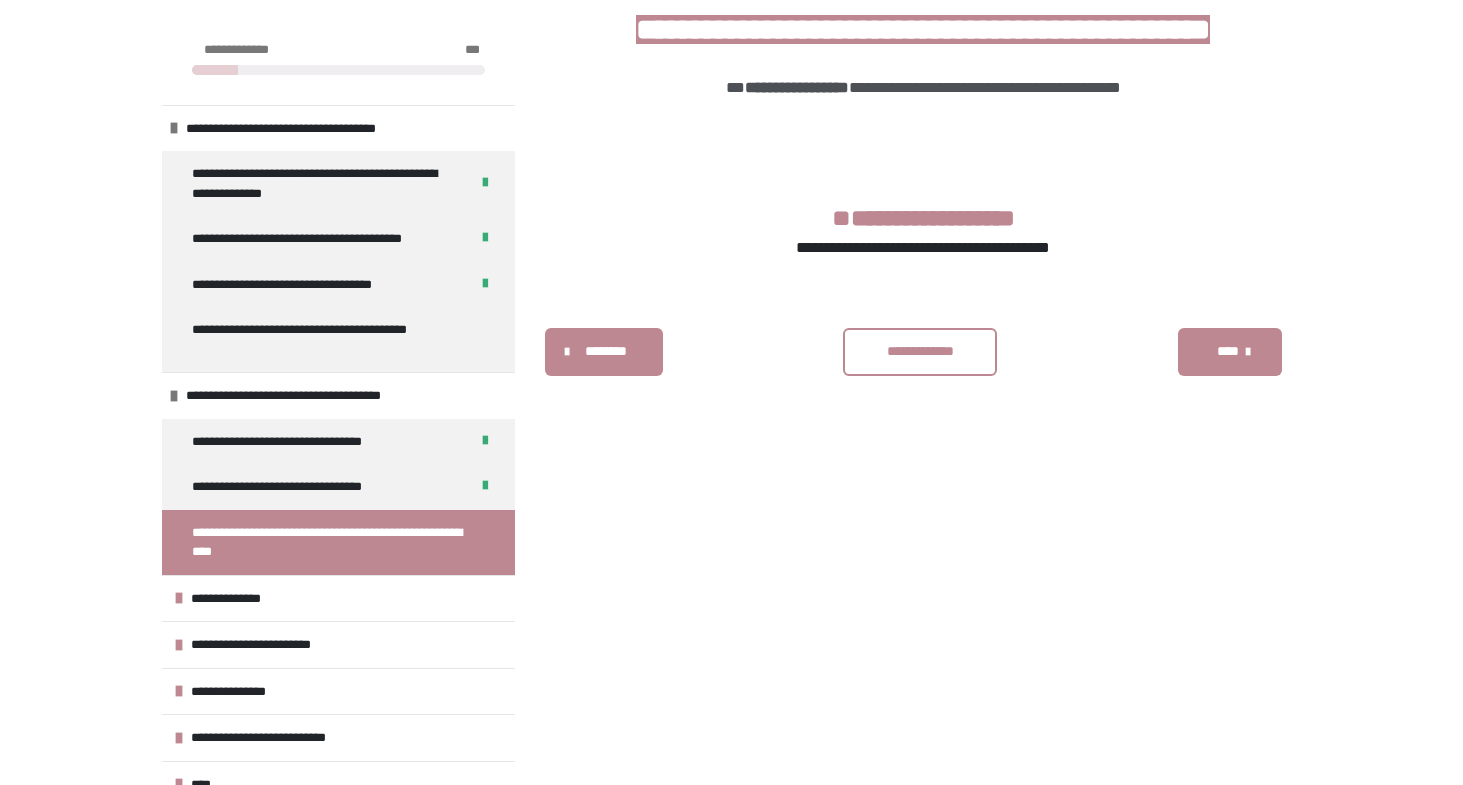scroll, scrollTop: 460, scrollLeft: 0, axis: vertical 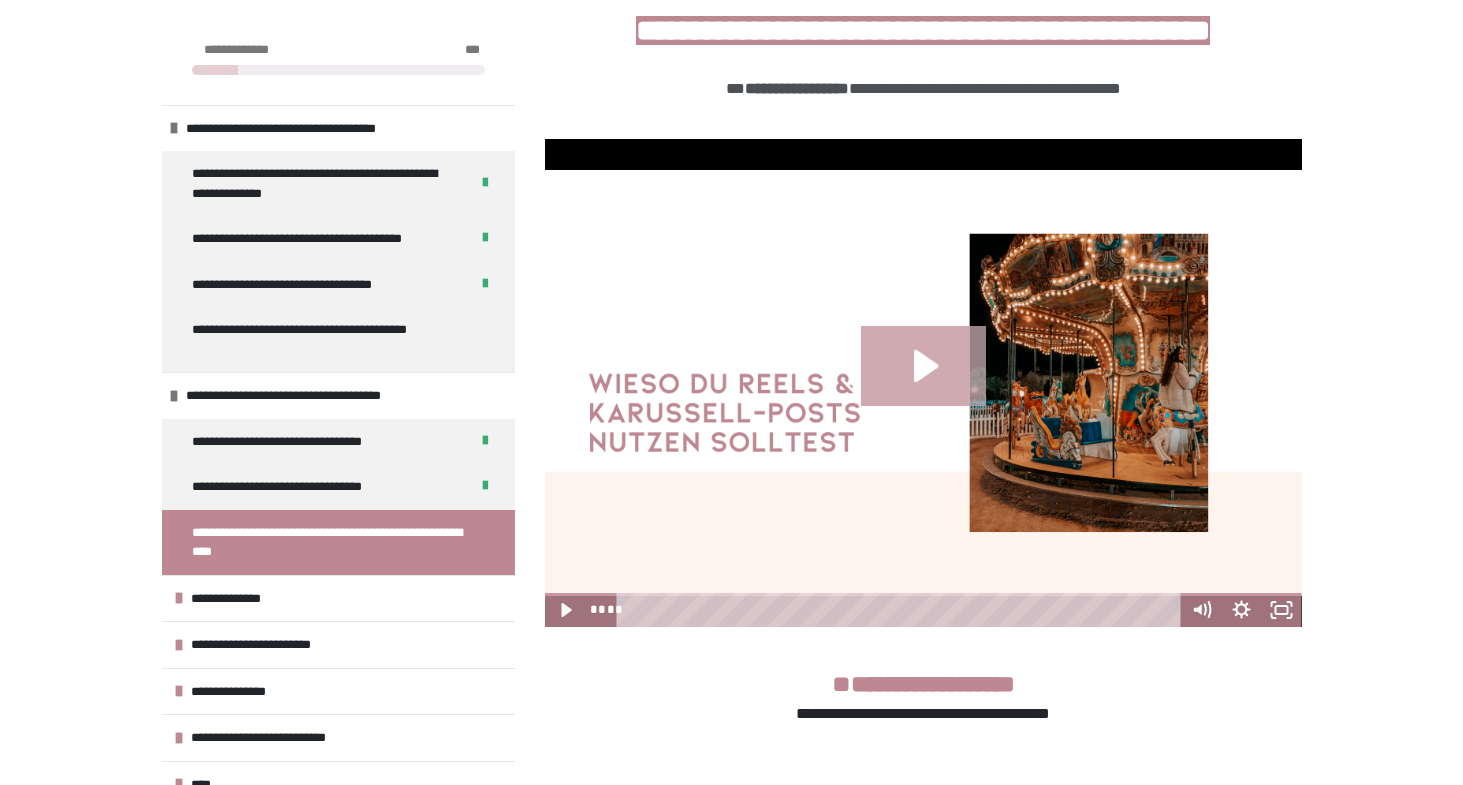 click 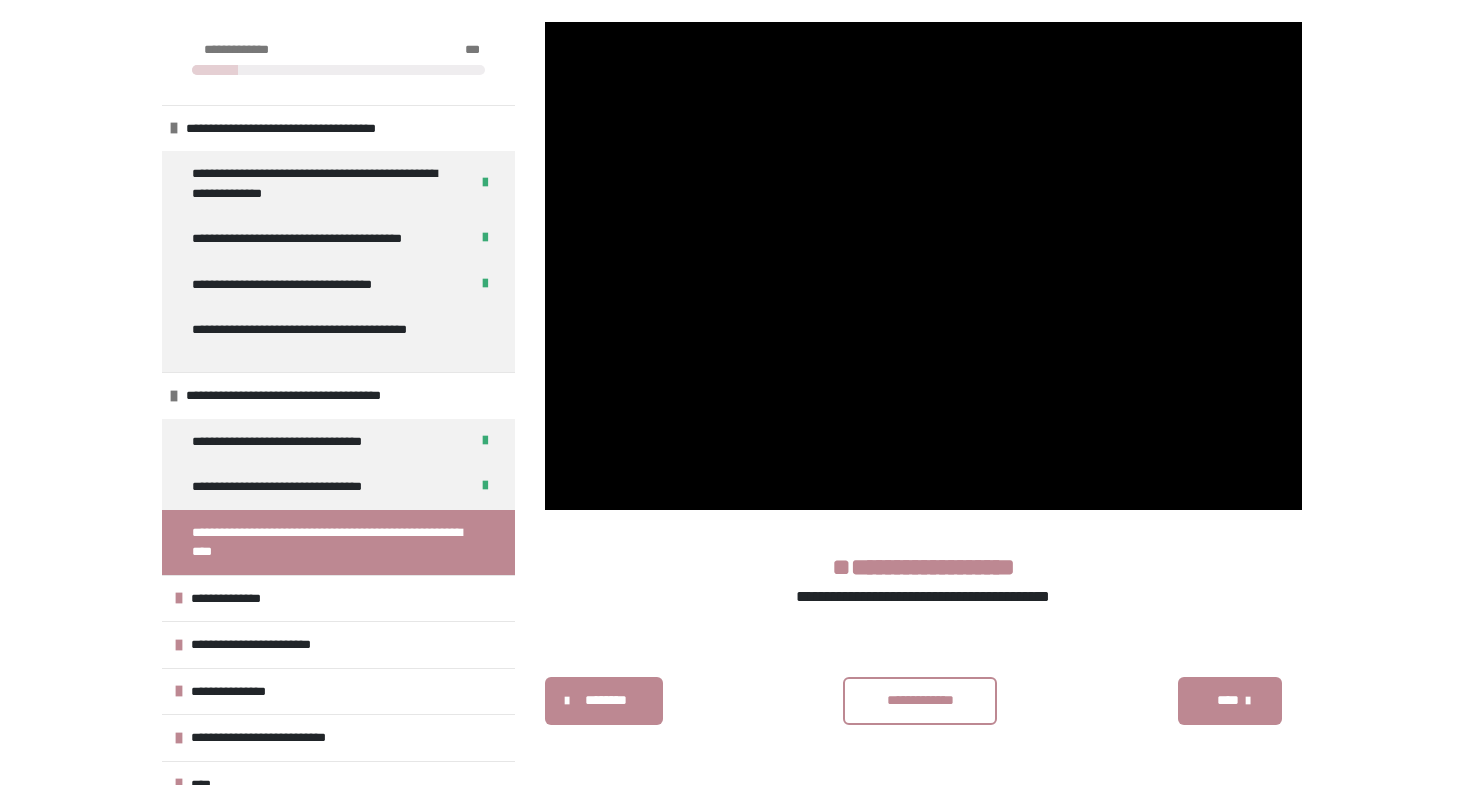 scroll, scrollTop: 623, scrollLeft: 0, axis: vertical 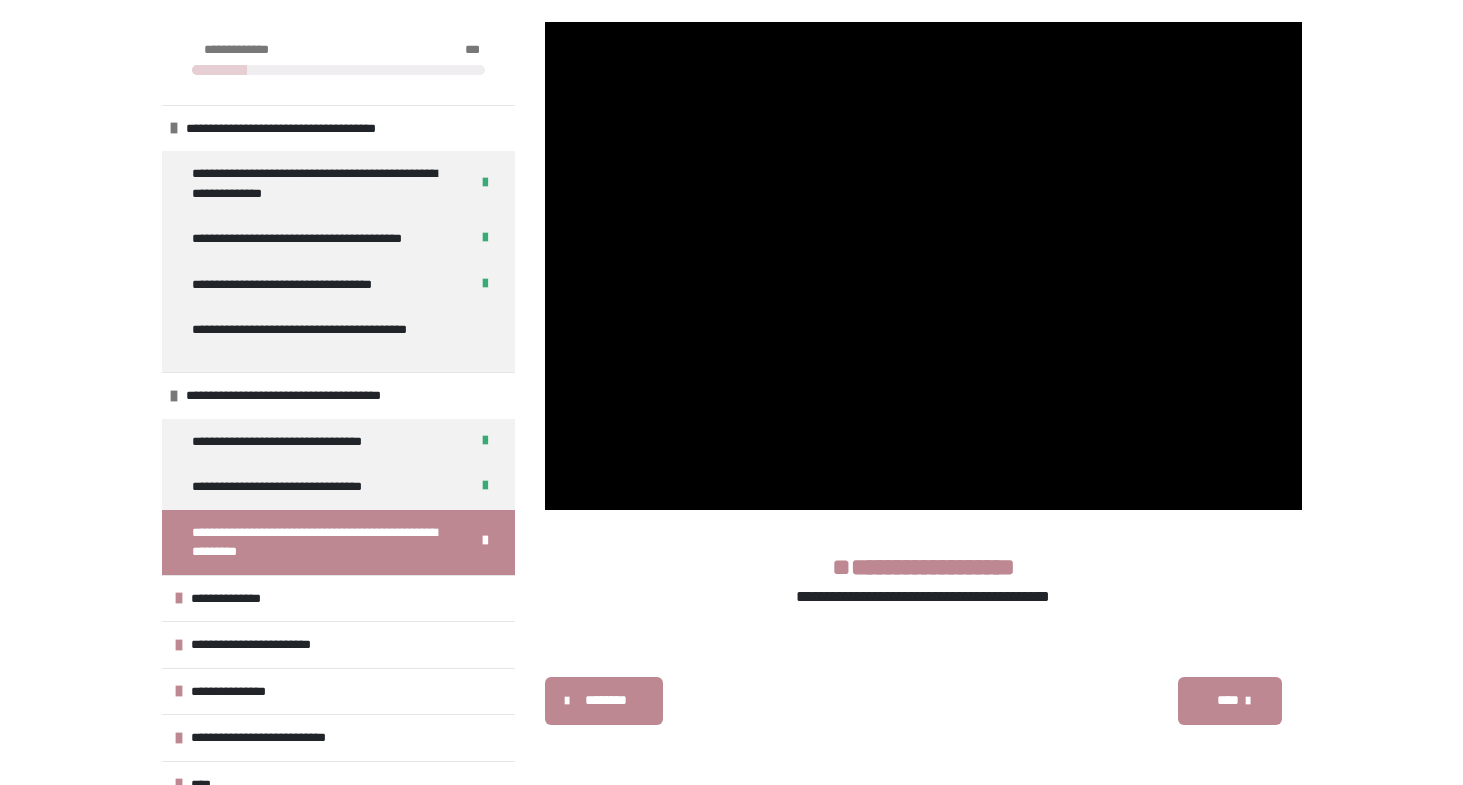 click at bounding box center (1248, 701) 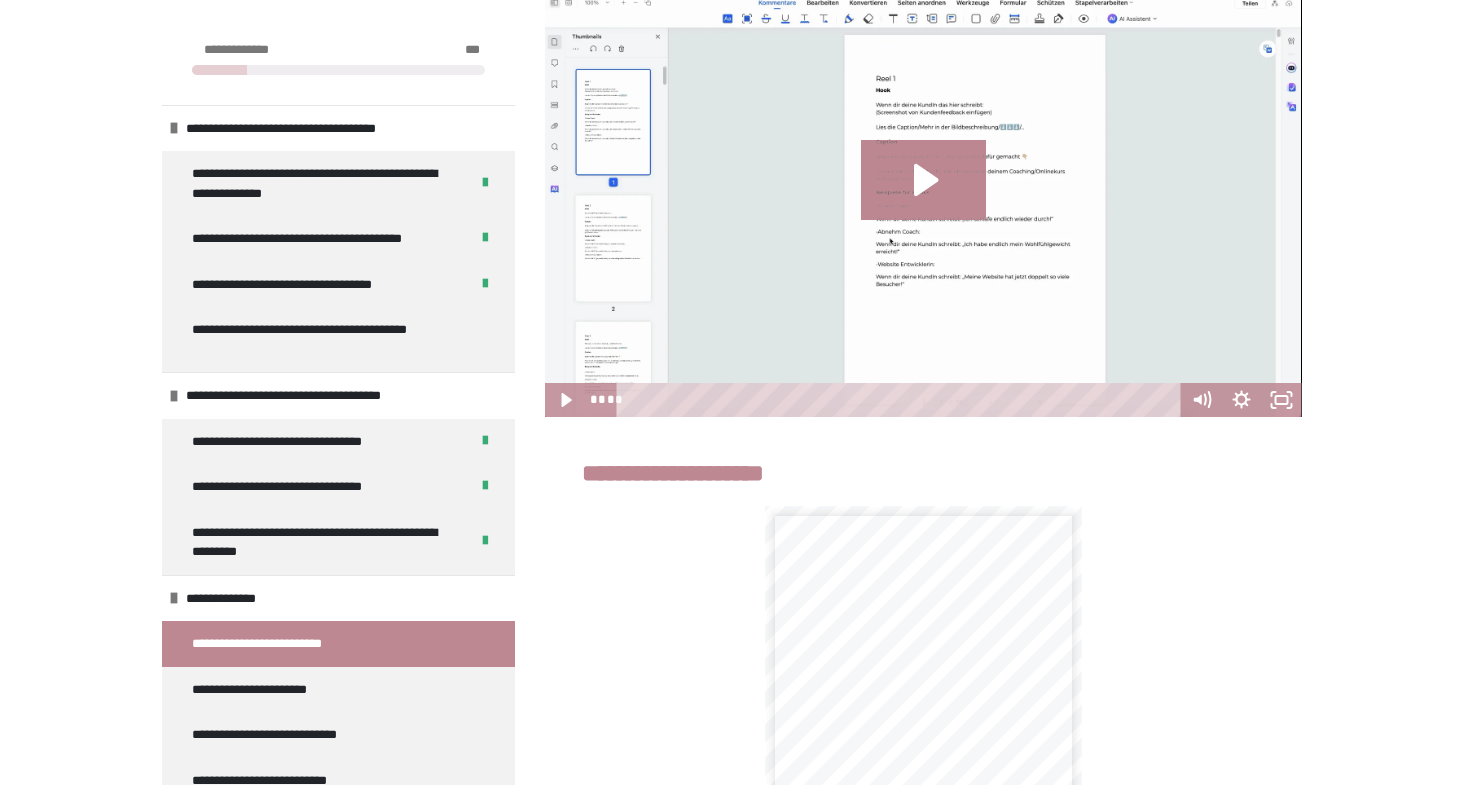 scroll, scrollTop: 510, scrollLeft: 0, axis: vertical 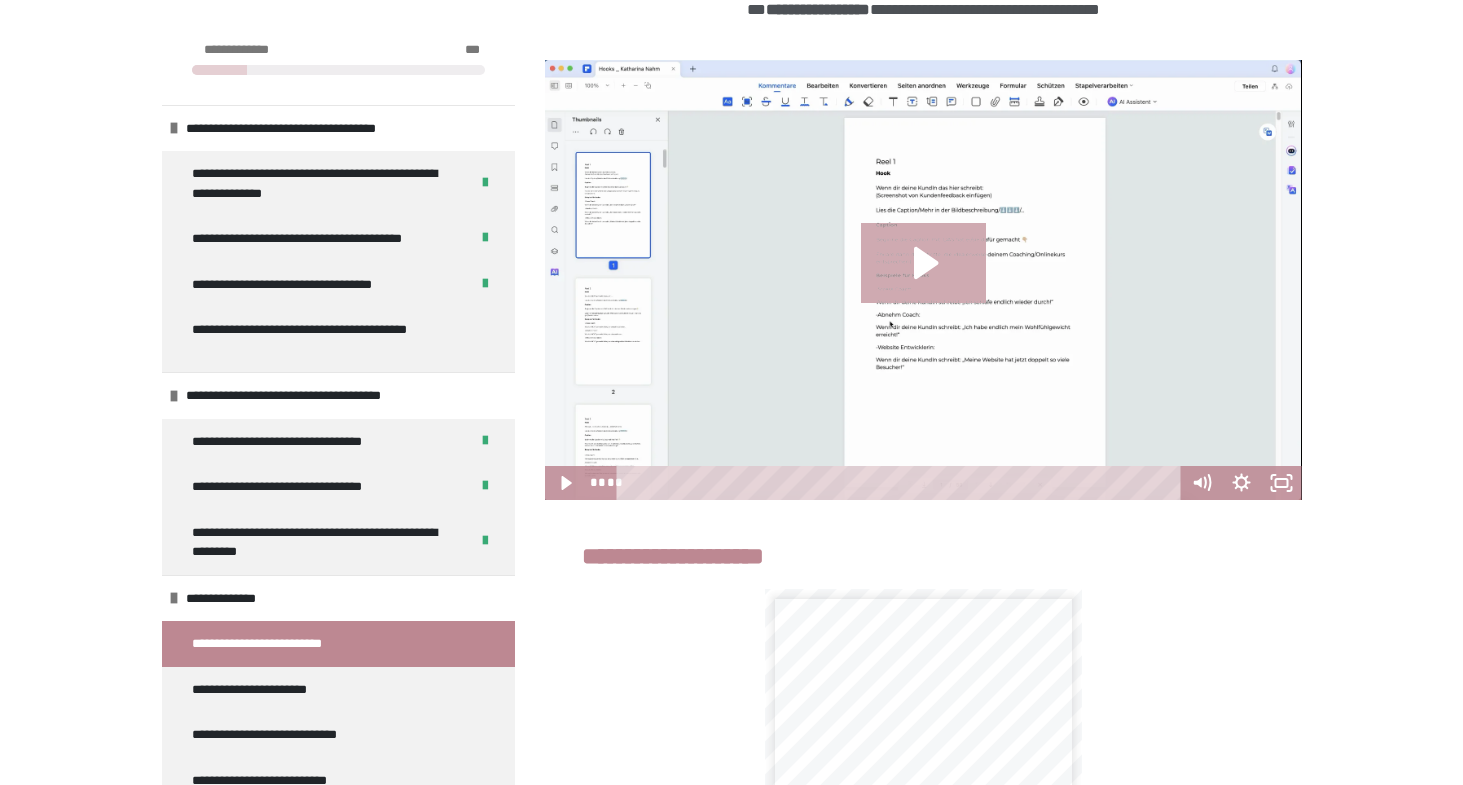 click 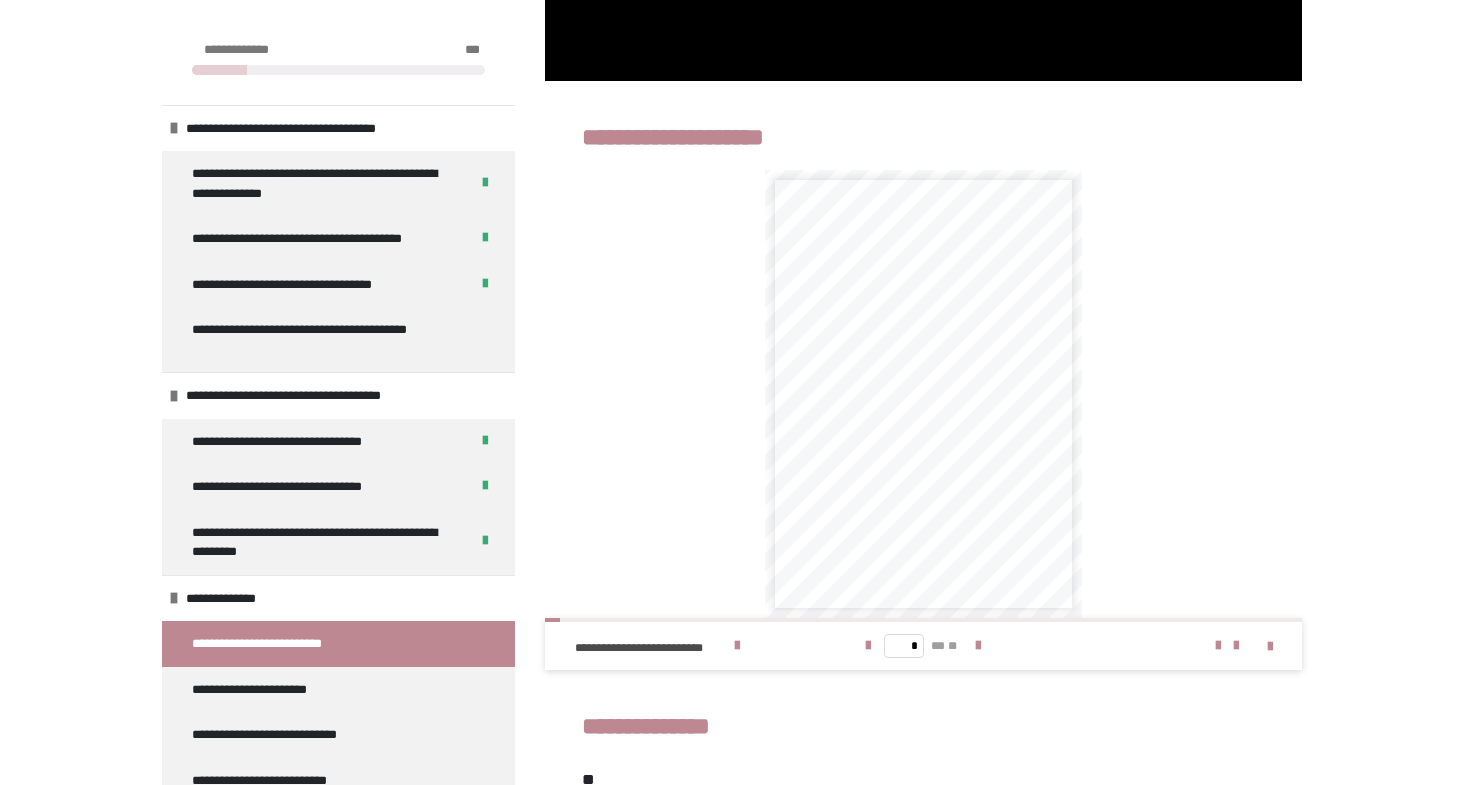 scroll, scrollTop: 927, scrollLeft: 0, axis: vertical 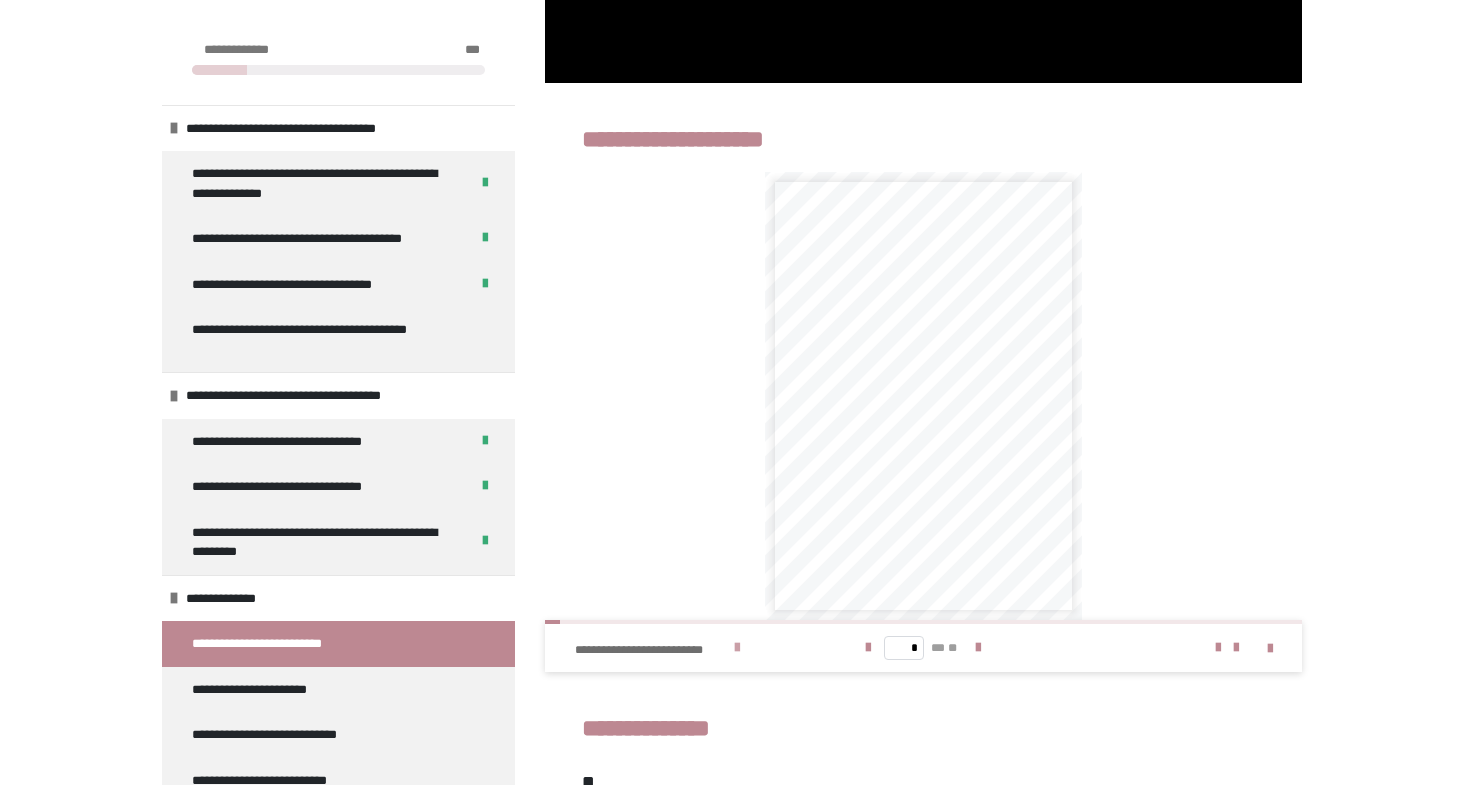 click on "**********" at bounding box center [651, 650] 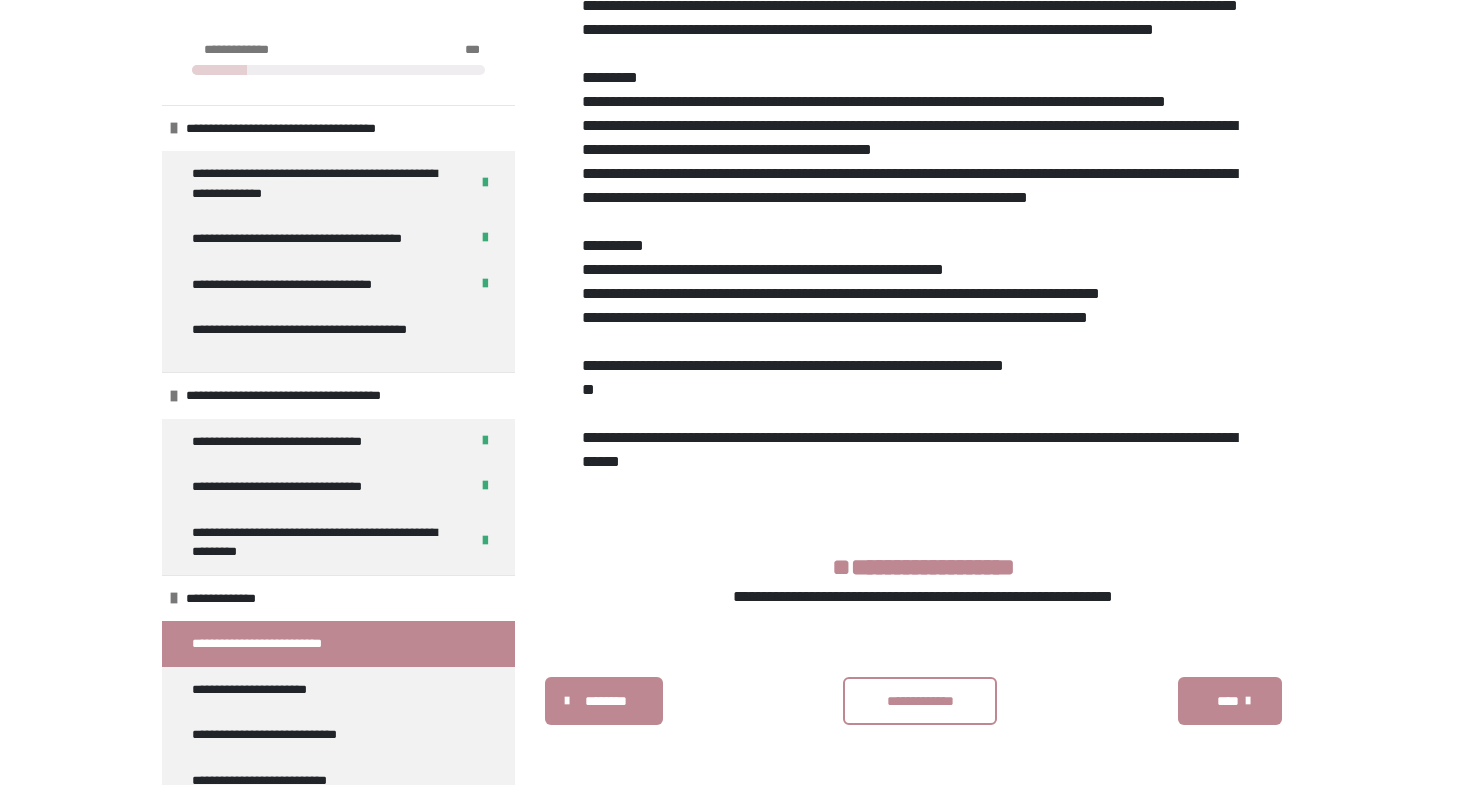 scroll, scrollTop: 1854, scrollLeft: 0, axis: vertical 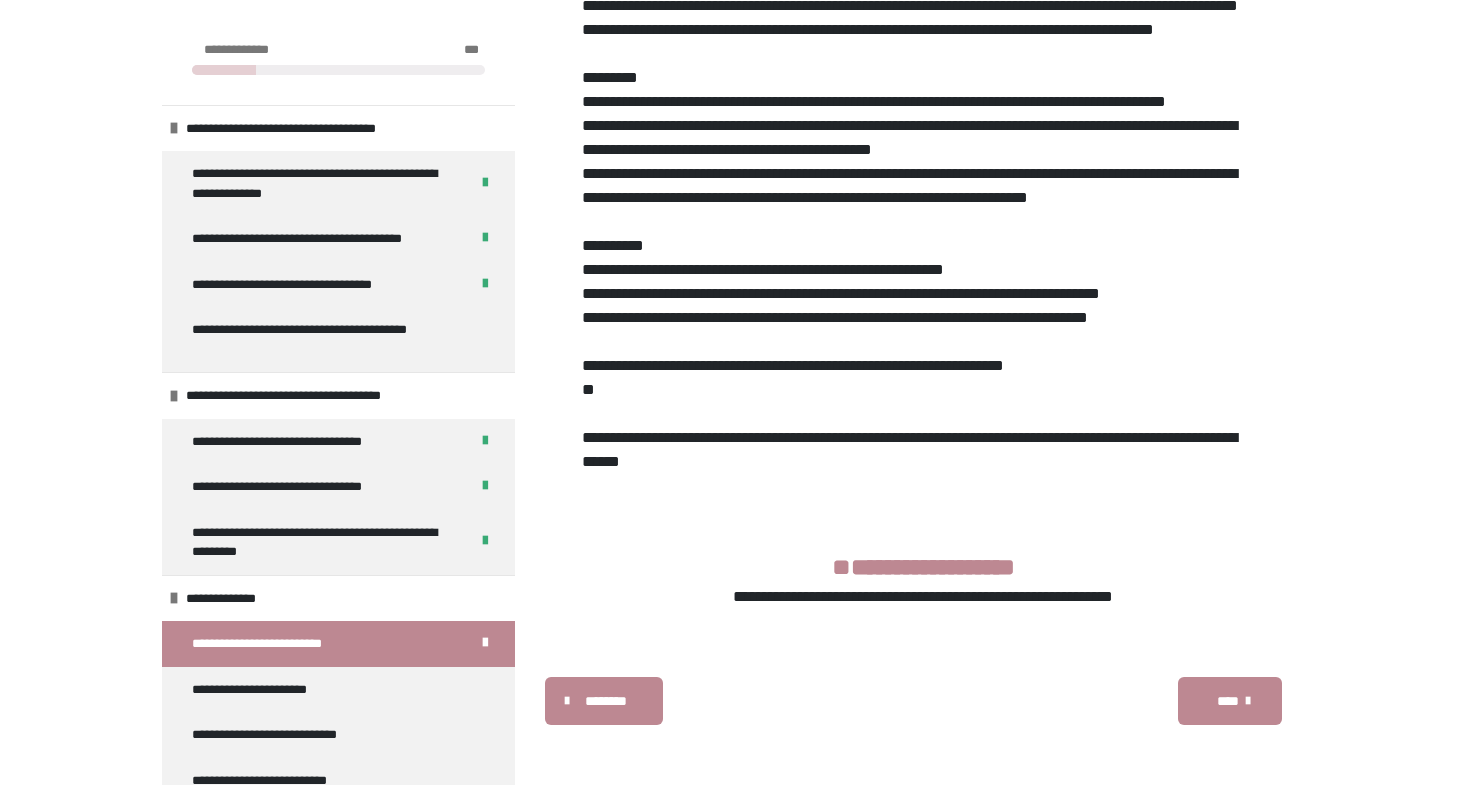 click on "****" at bounding box center (1227, 701) 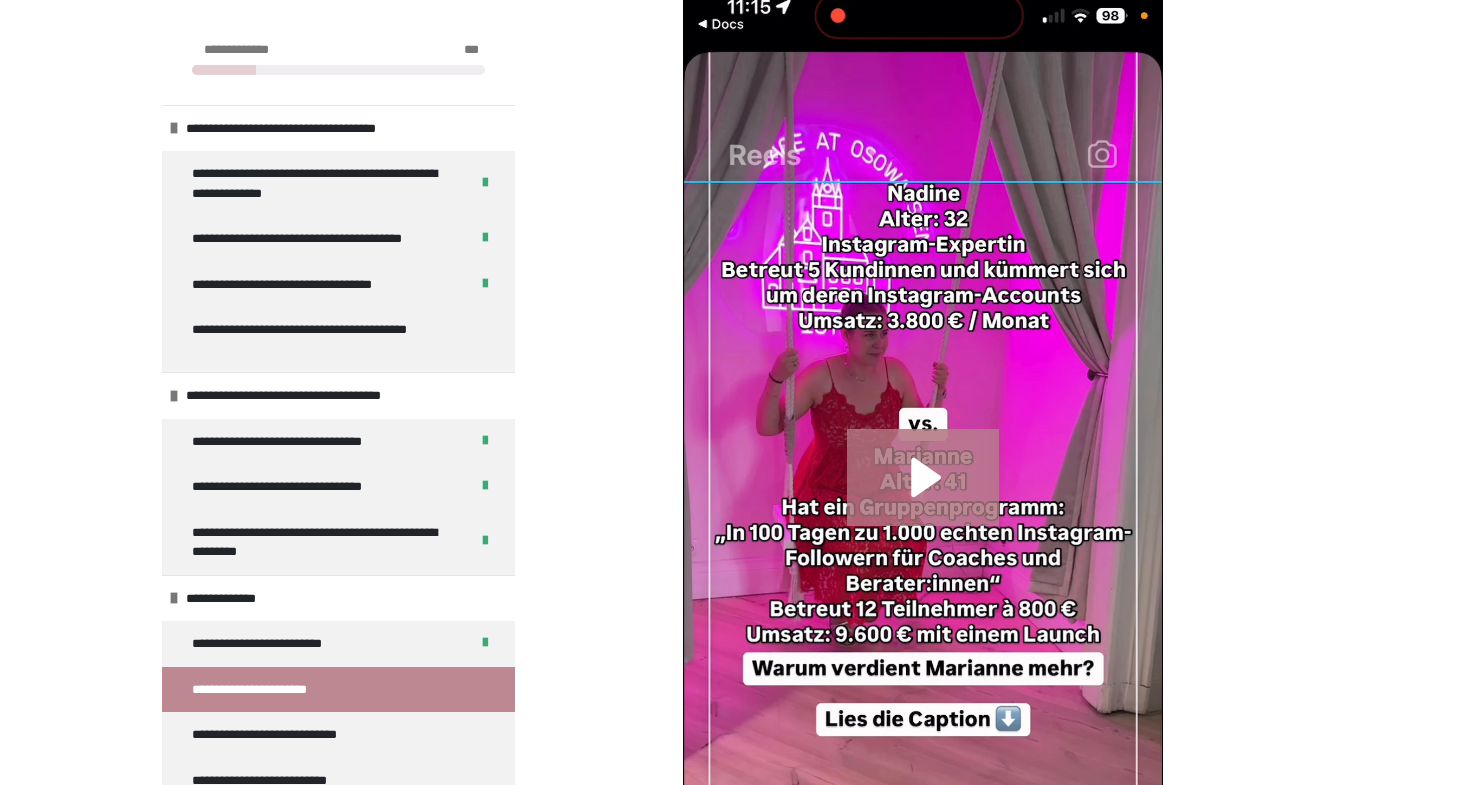 scroll, scrollTop: 612, scrollLeft: 0, axis: vertical 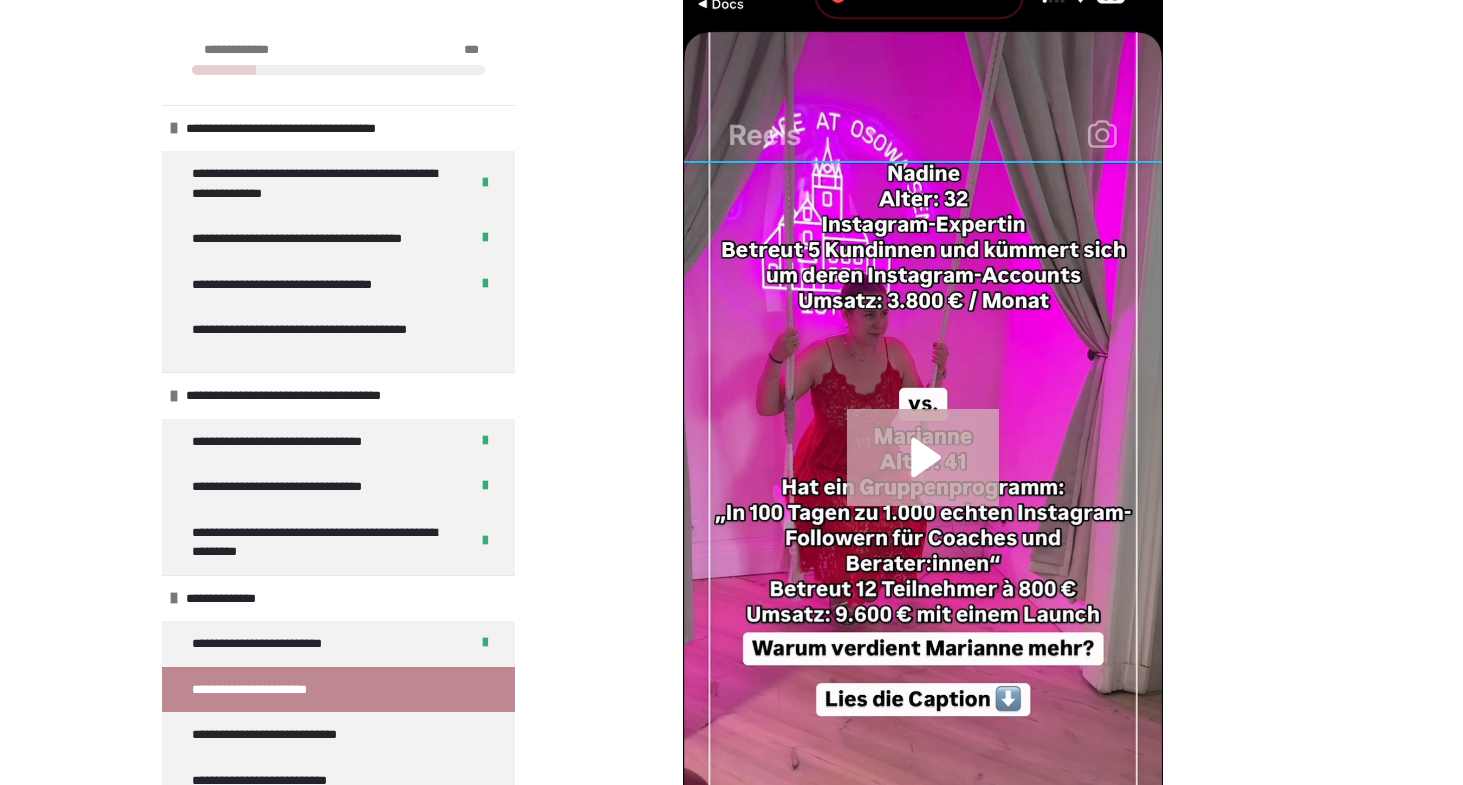click 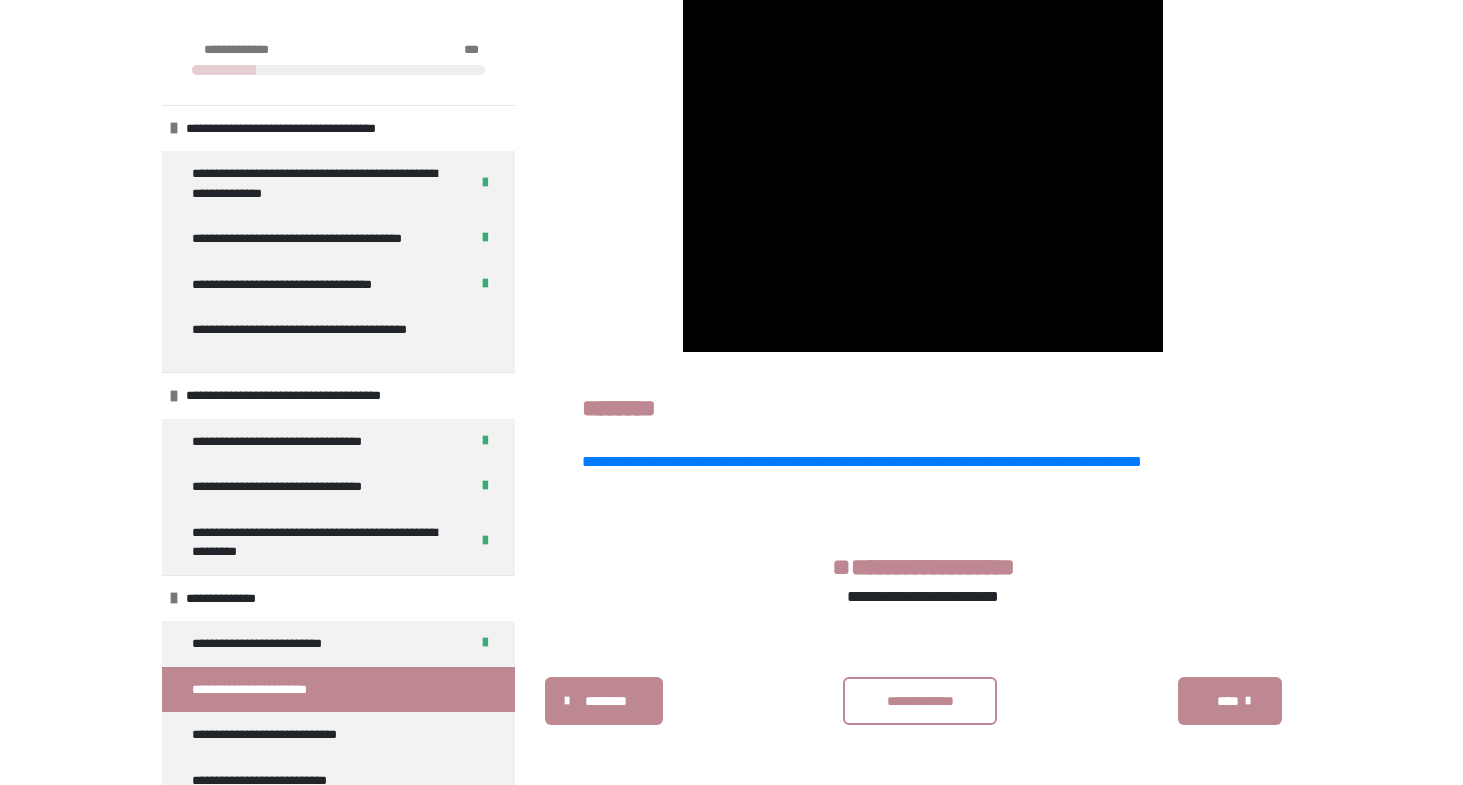 scroll, scrollTop: 1283, scrollLeft: 0, axis: vertical 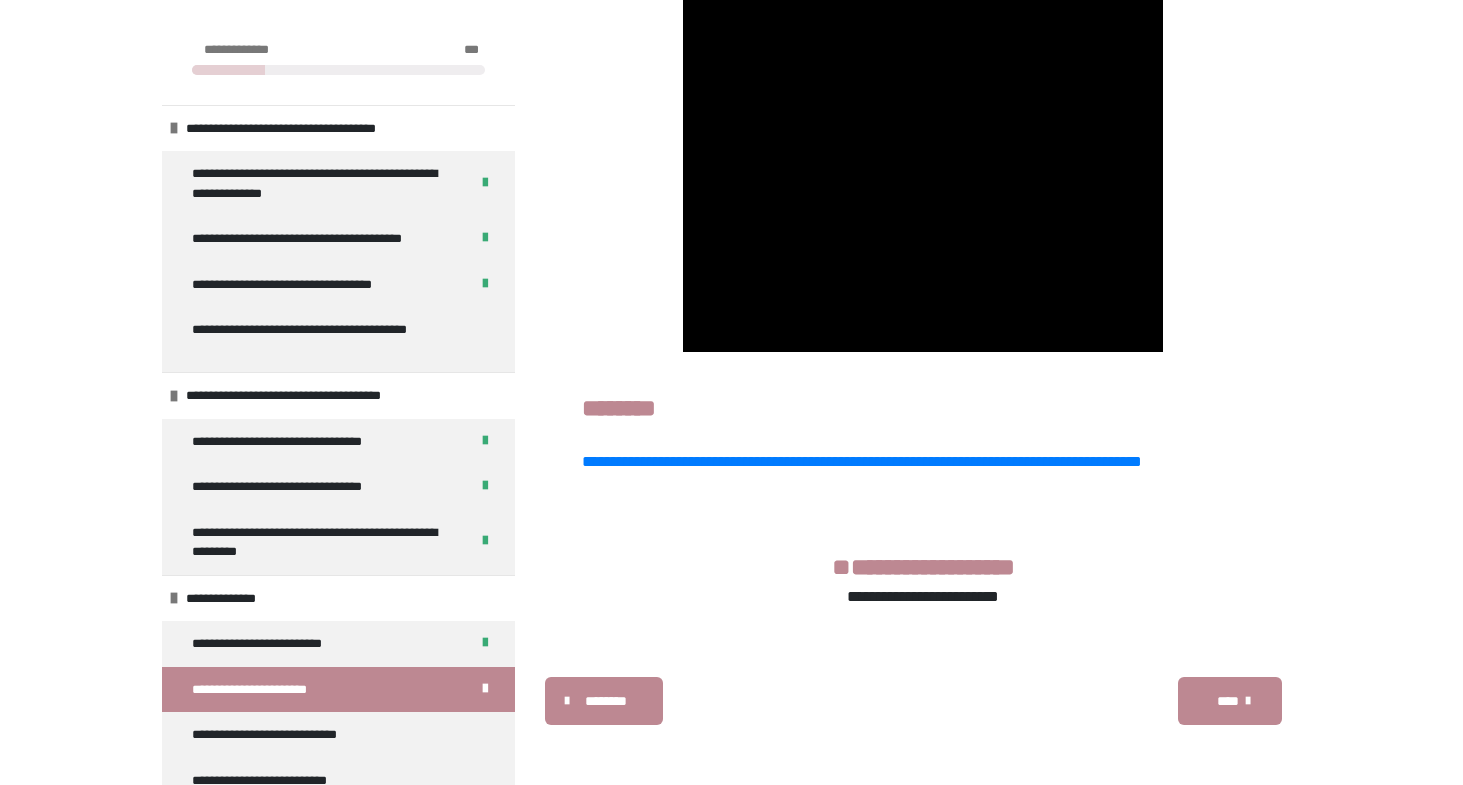 click on "****" at bounding box center (1227, 701) 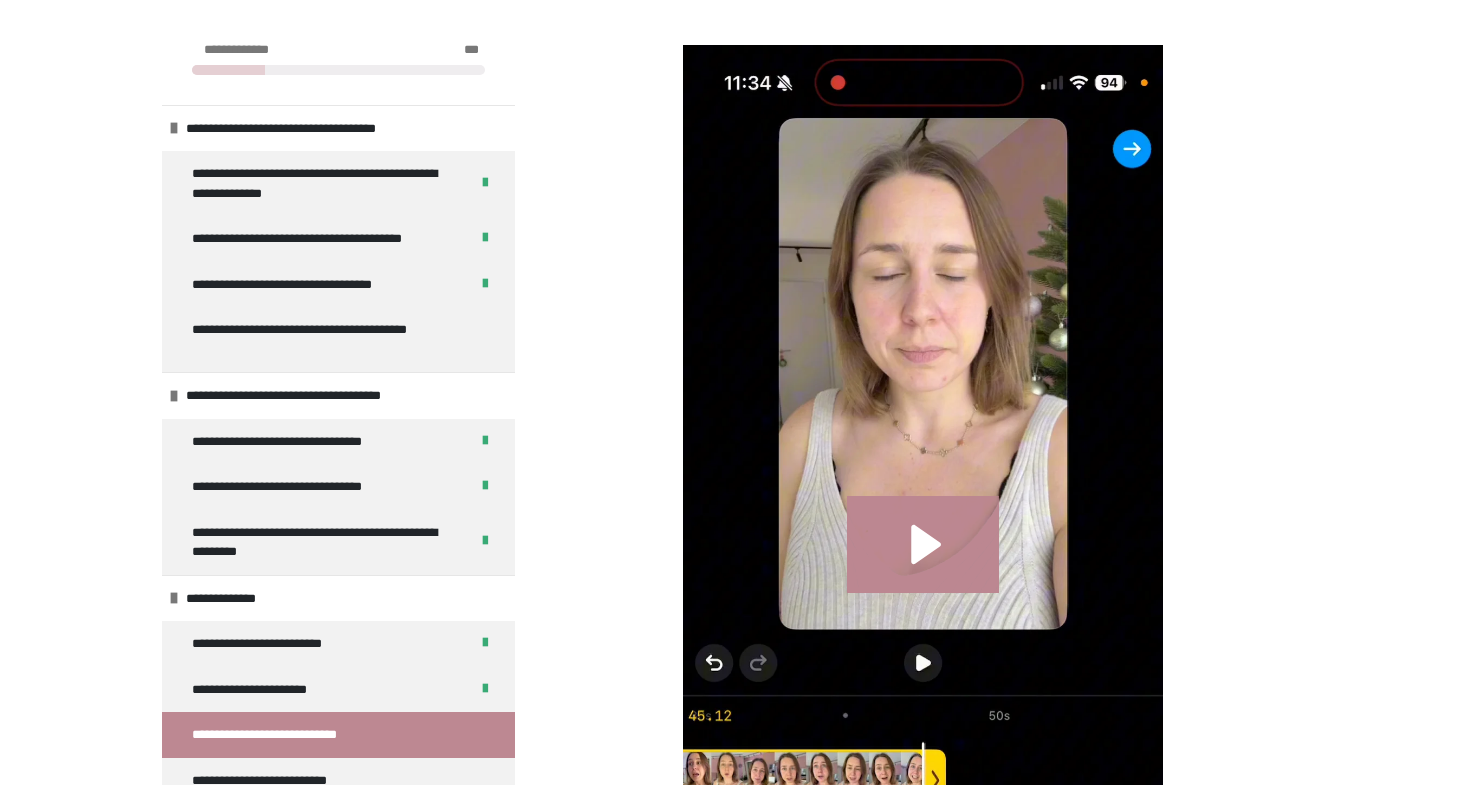 scroll, scrollTop: 528, scrollLeft: 0, axis: vertical 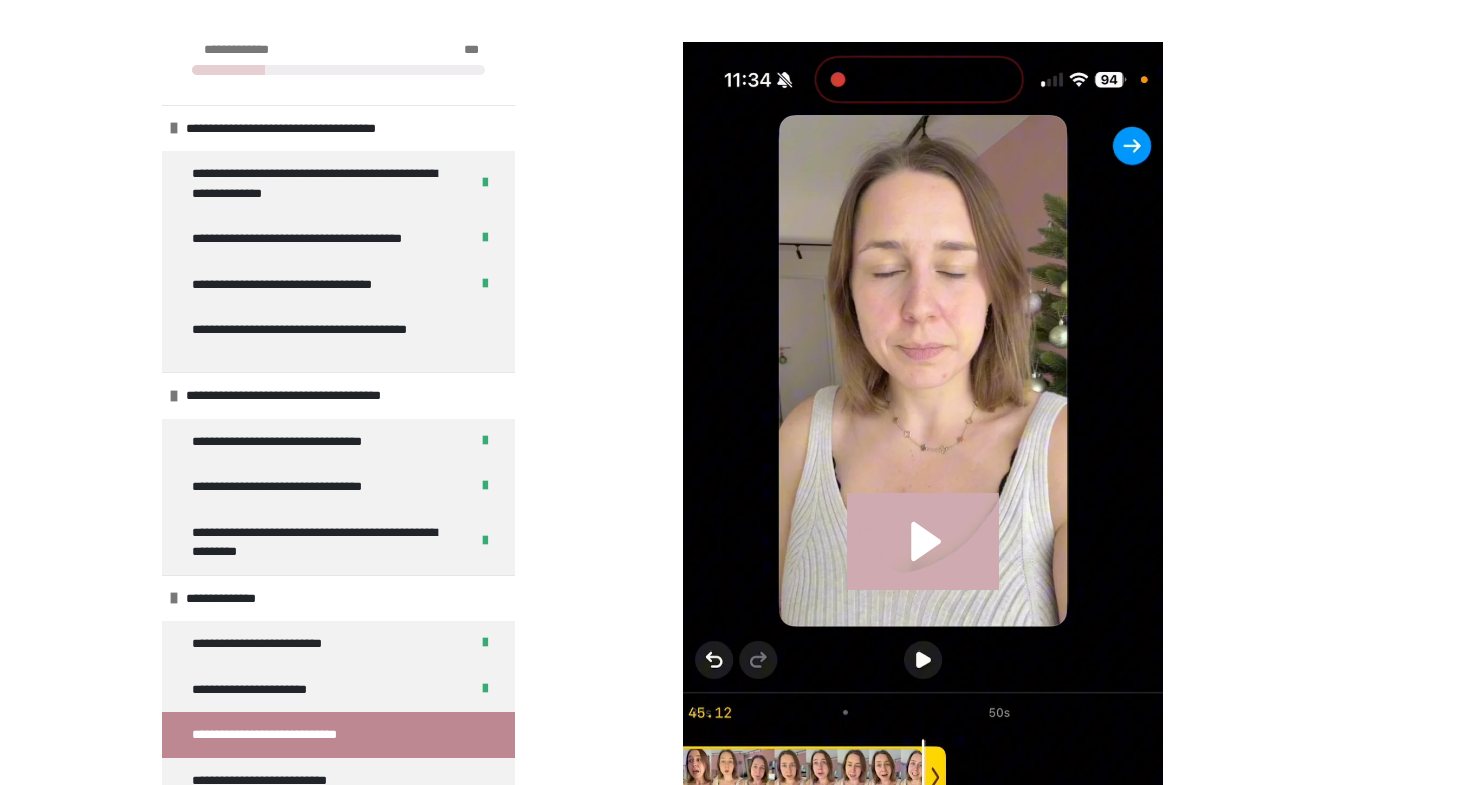 click 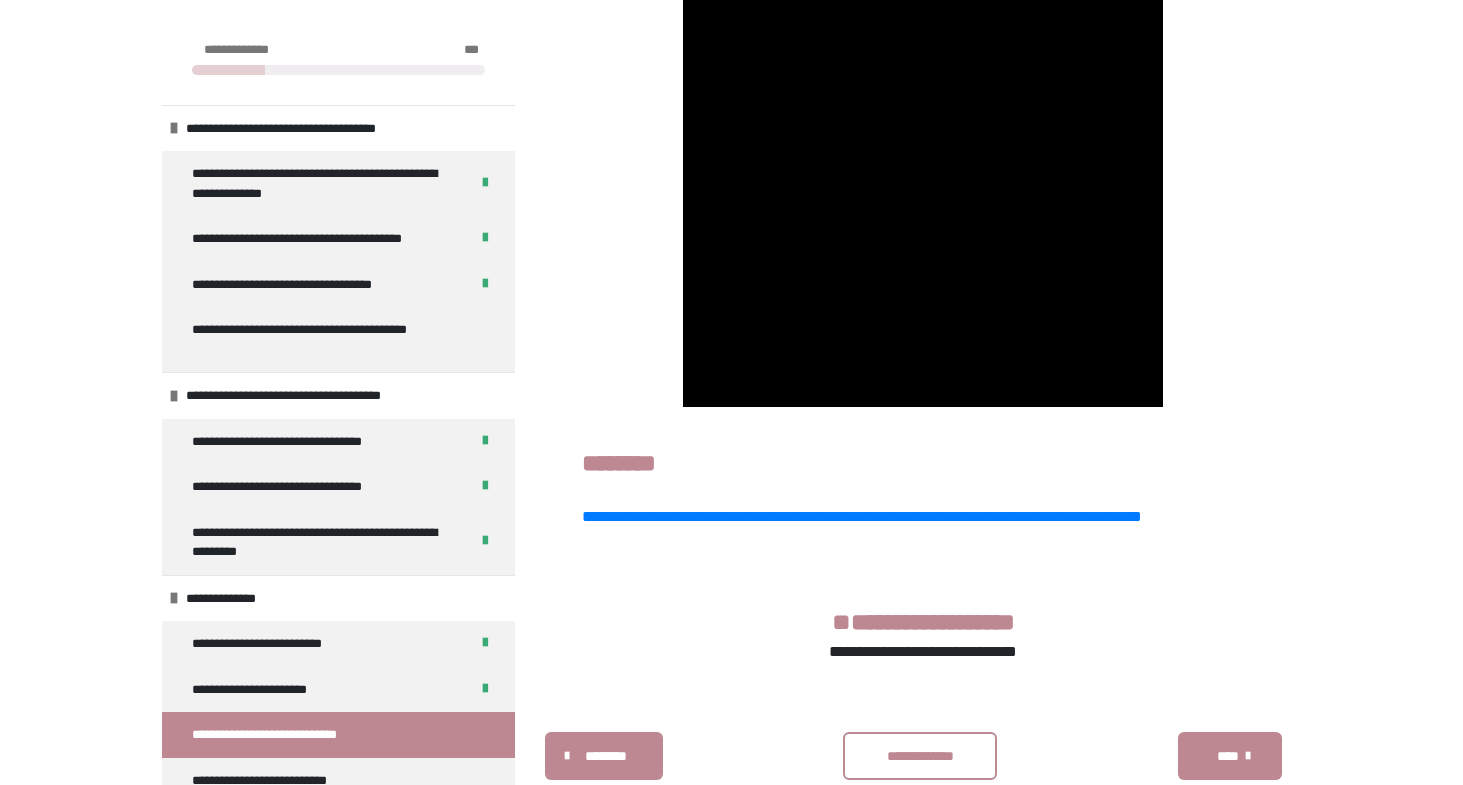 scroll, scrollTop: 1283, scrollLeft: 0, axis: vertical 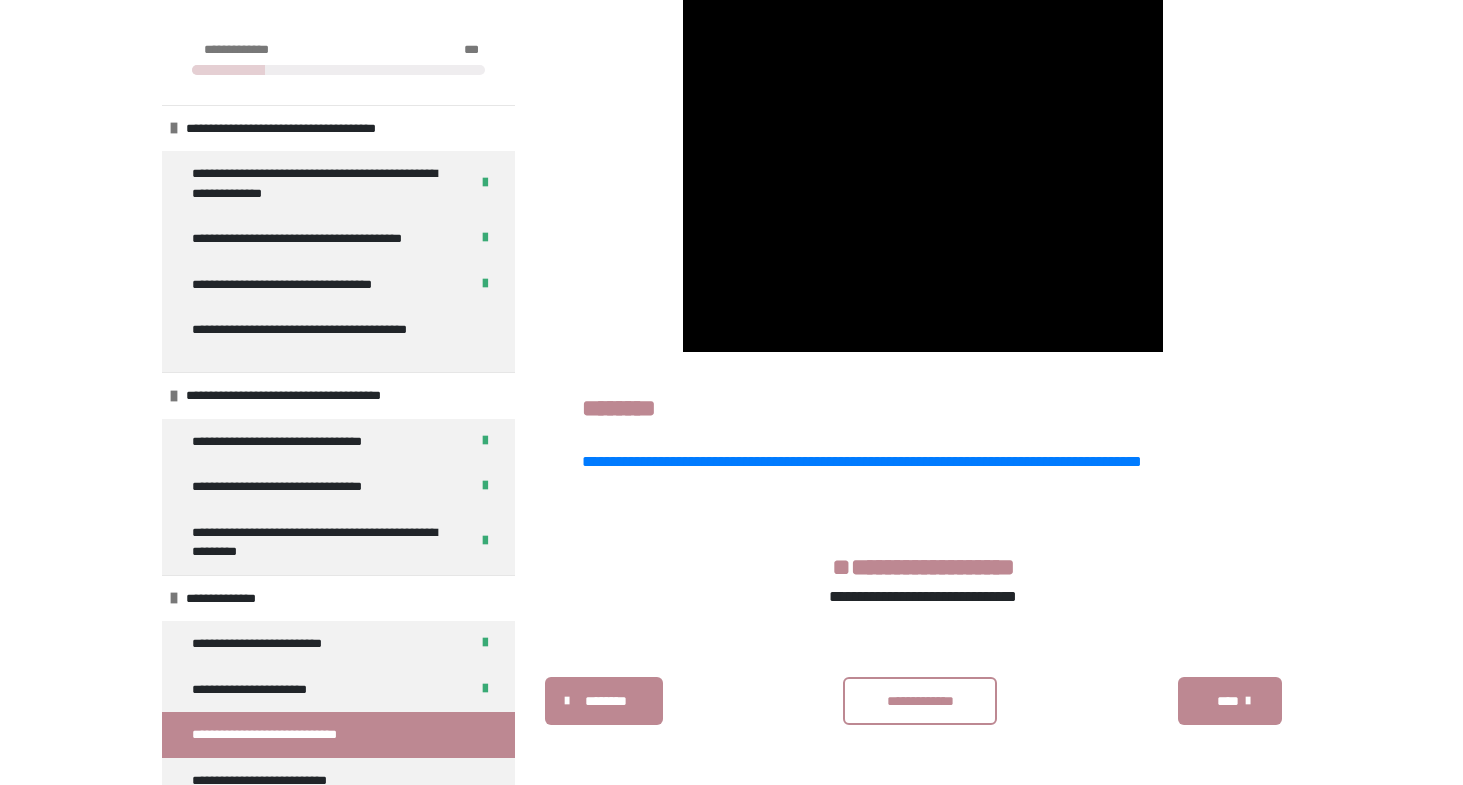 click on "**********" at bounding box center (920, 701) 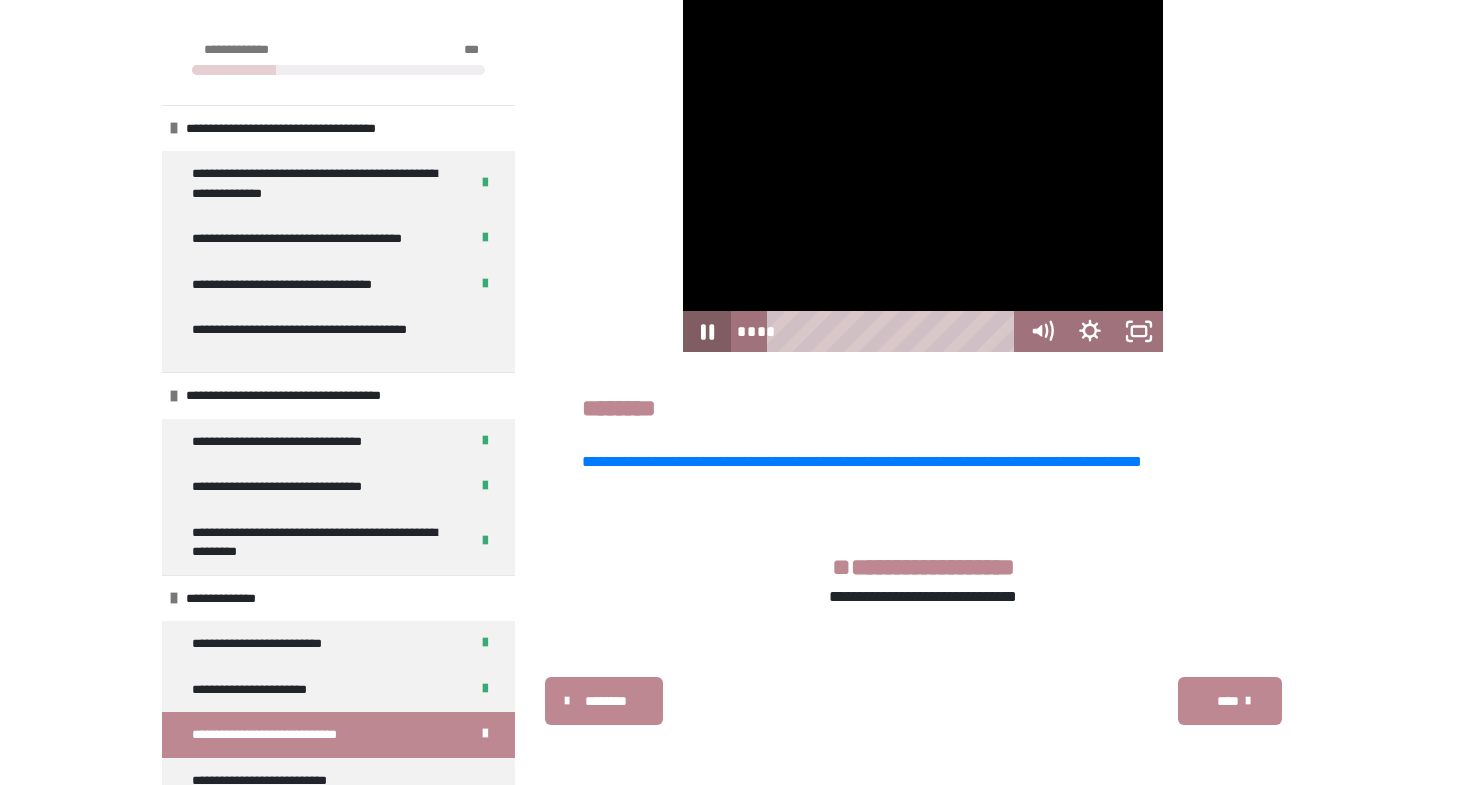 click 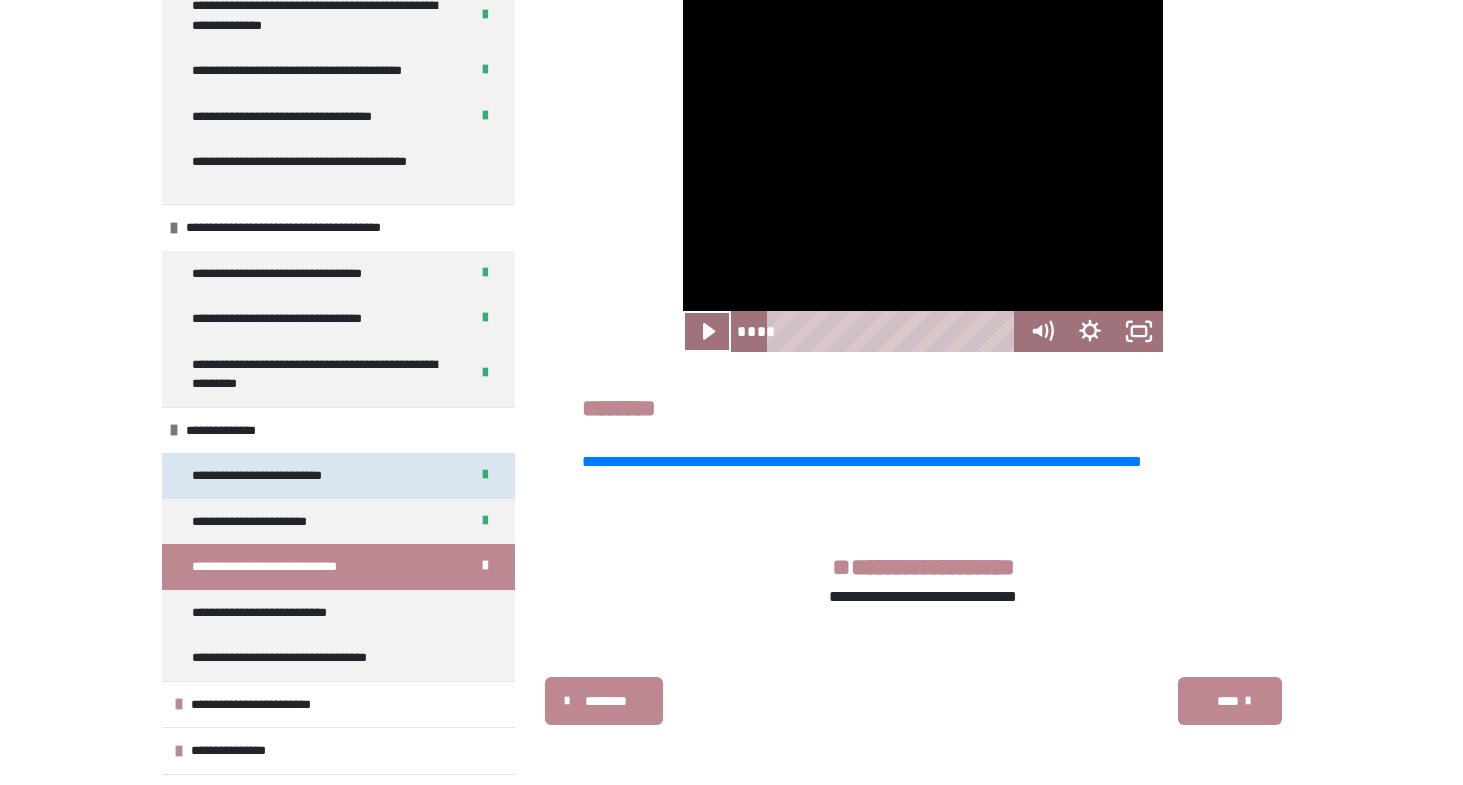scroll, scrollTop: 245, scrollLeft: 0, axis: vertical 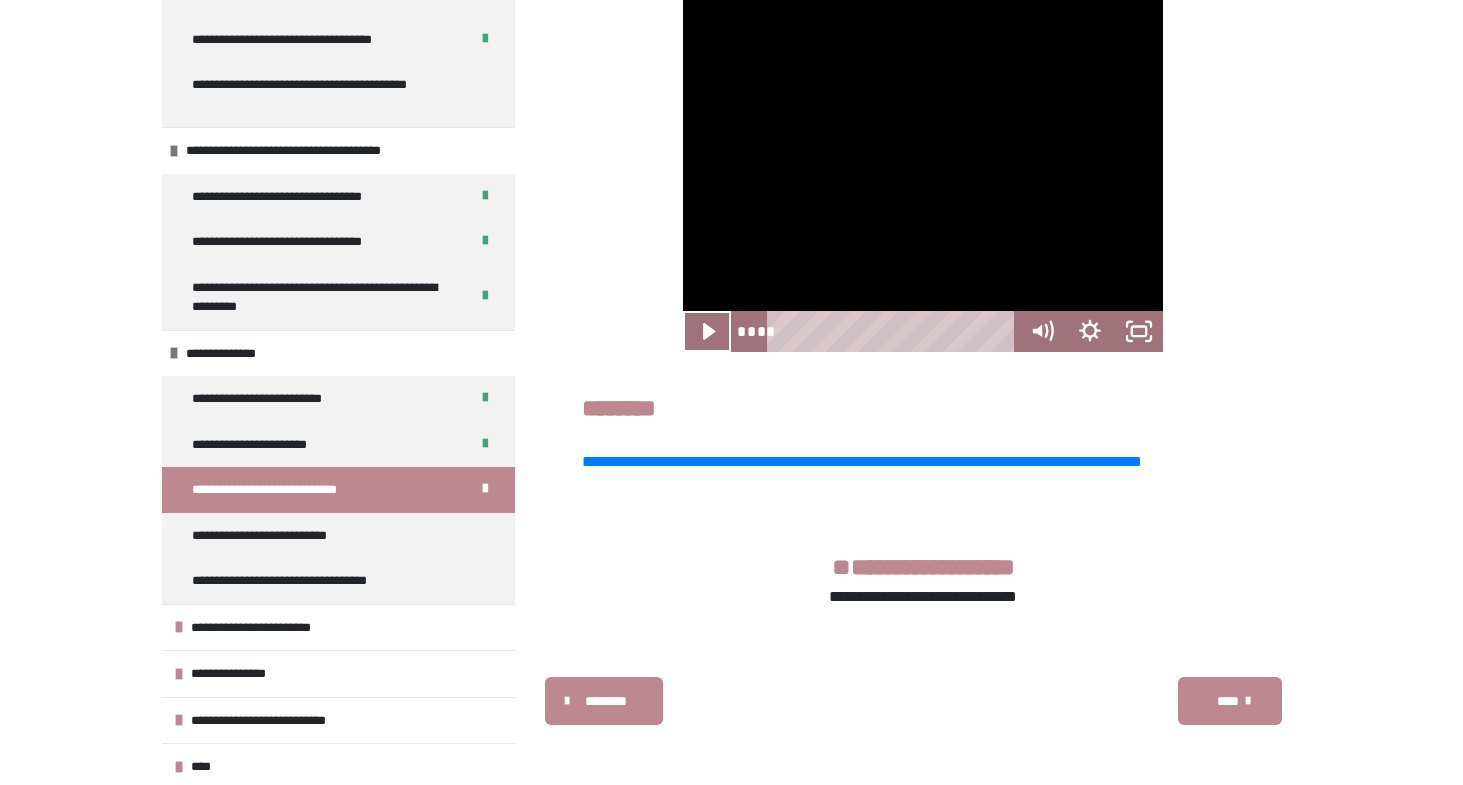click on "****" at bounding box center [1227, 701] 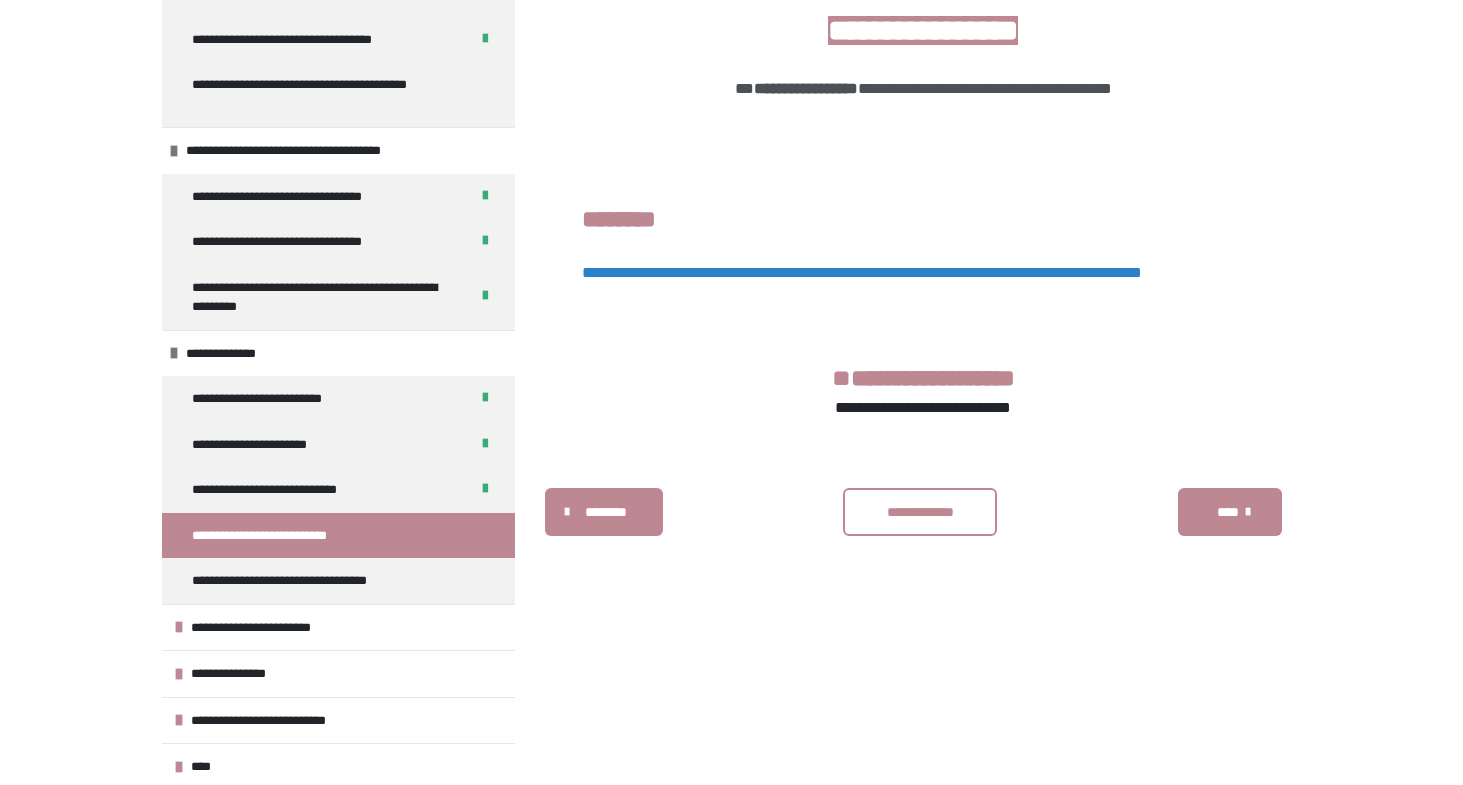 scroll, scrollTop: 431, scrollLeft: 0, axis: vertical 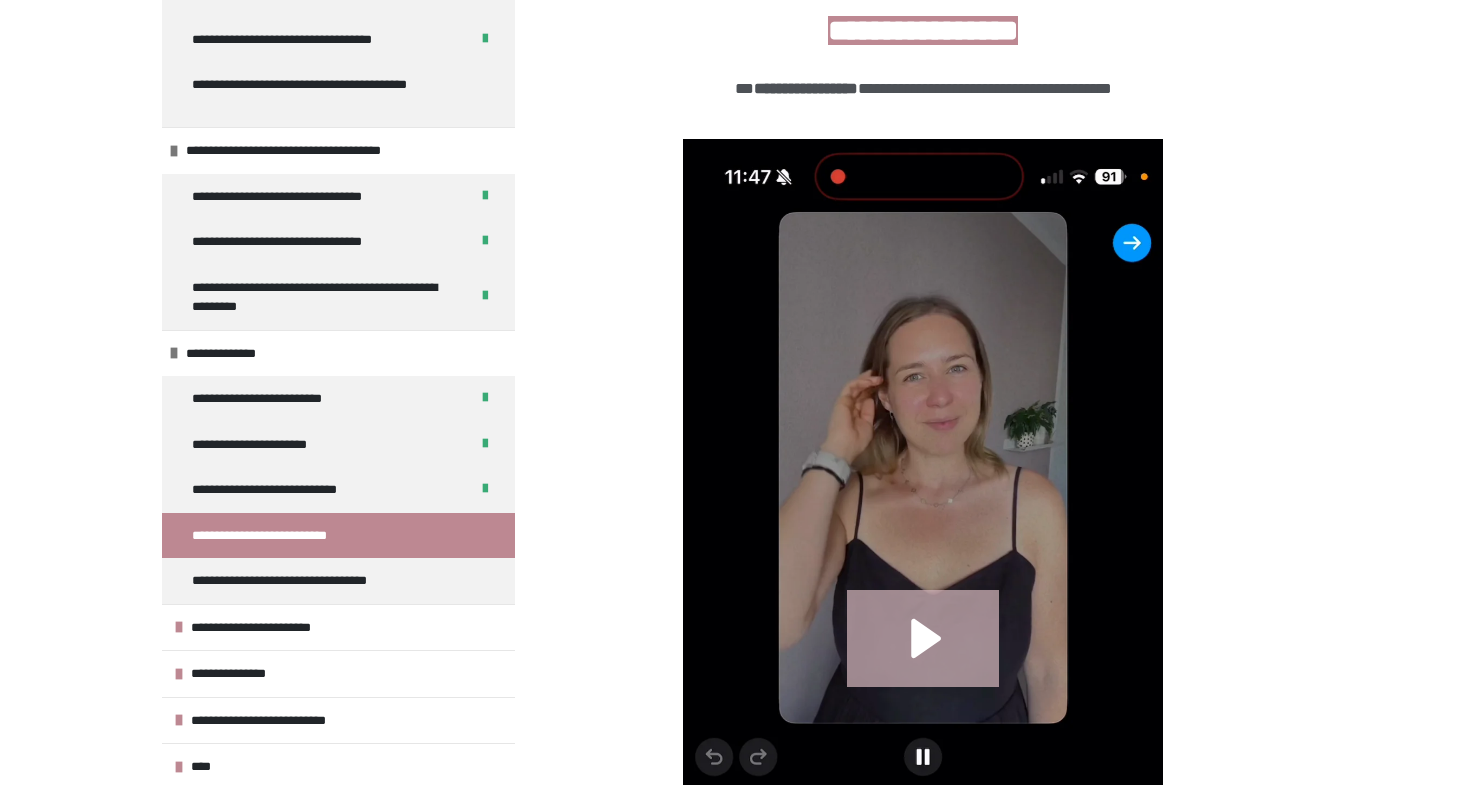 click 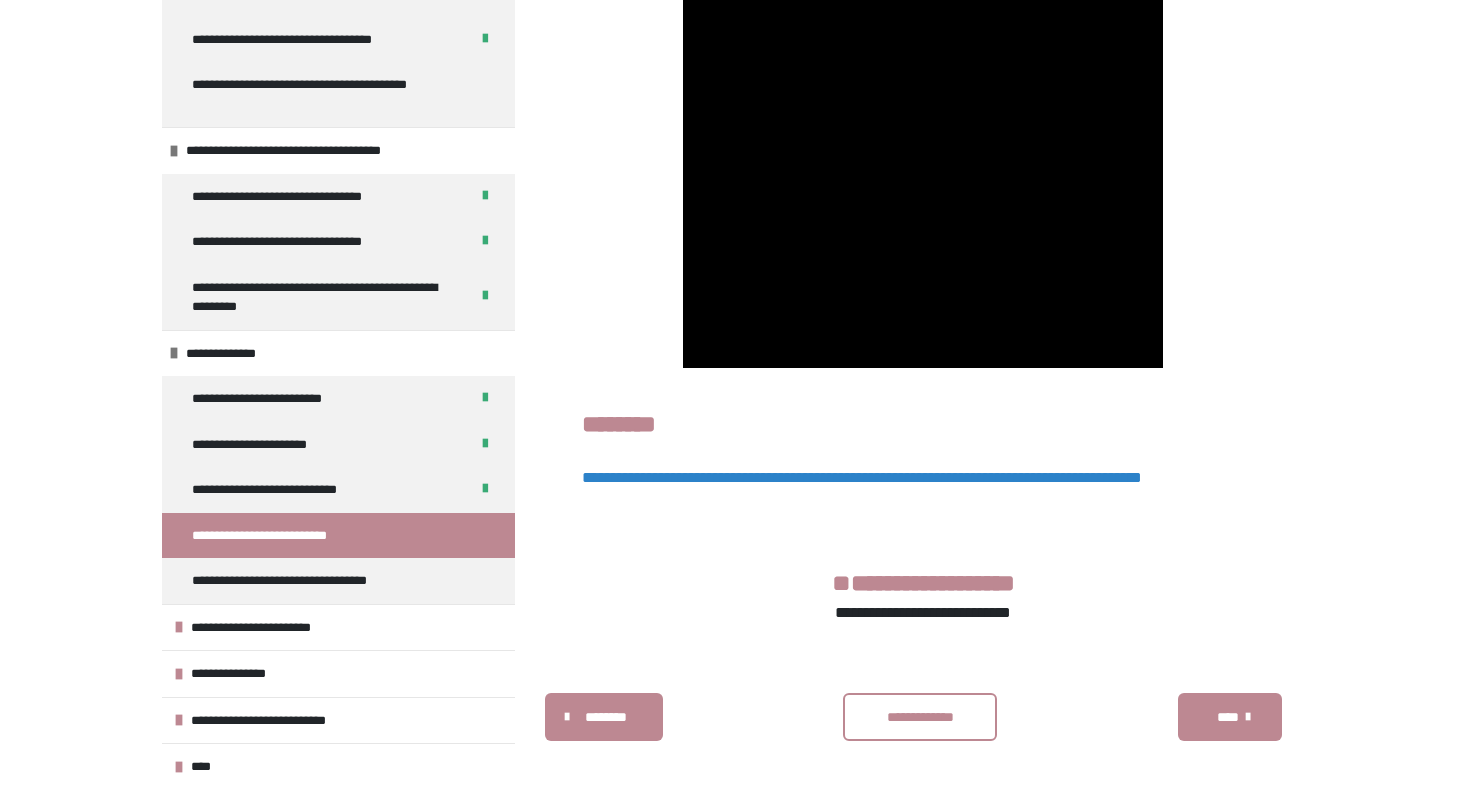 scroll, scrollTop: 1283, scrollLeft: 0, axis: vertical 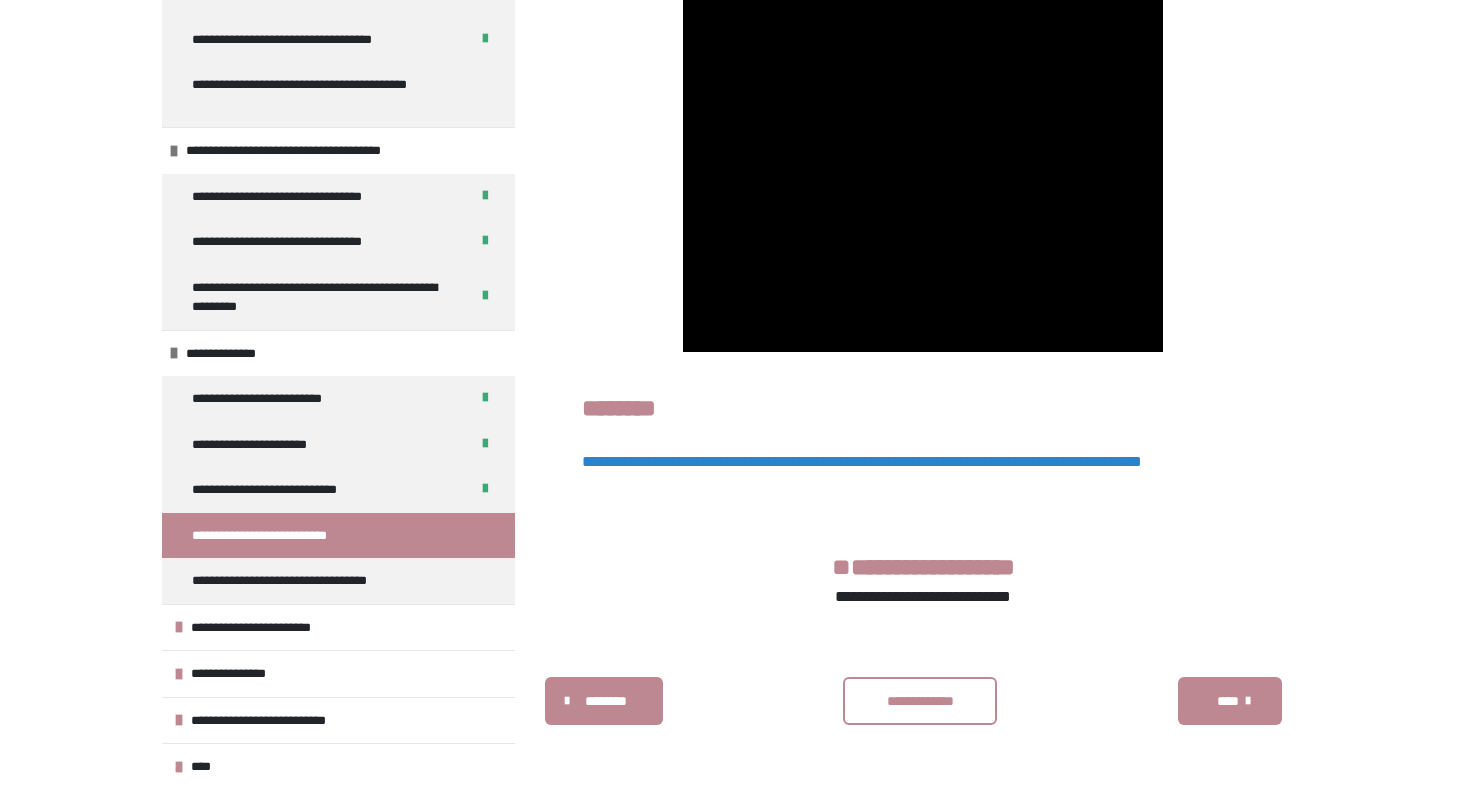 click on "**********" at bounding box center [920, 701] 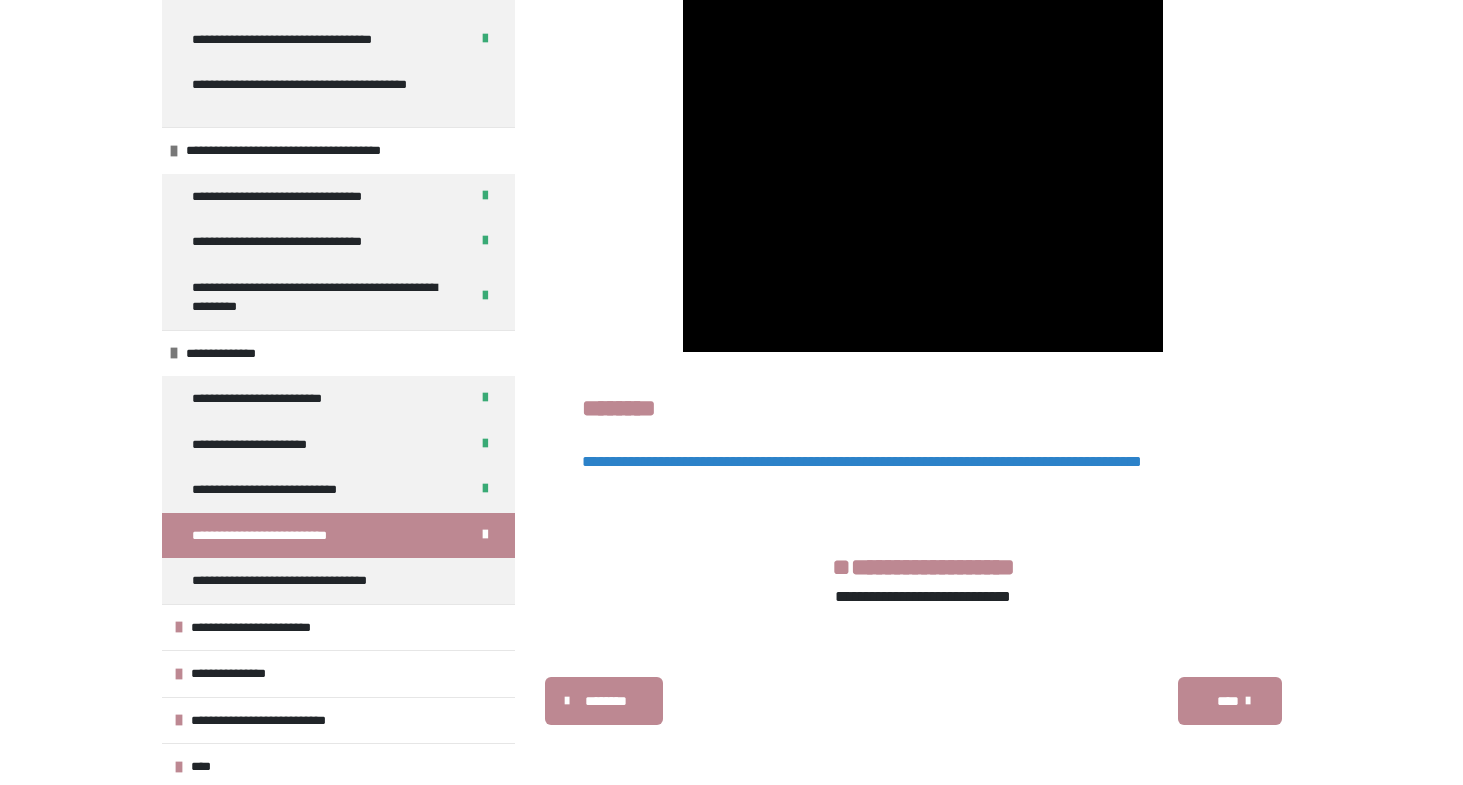 click on "****" at bounding box center [1227, 701] 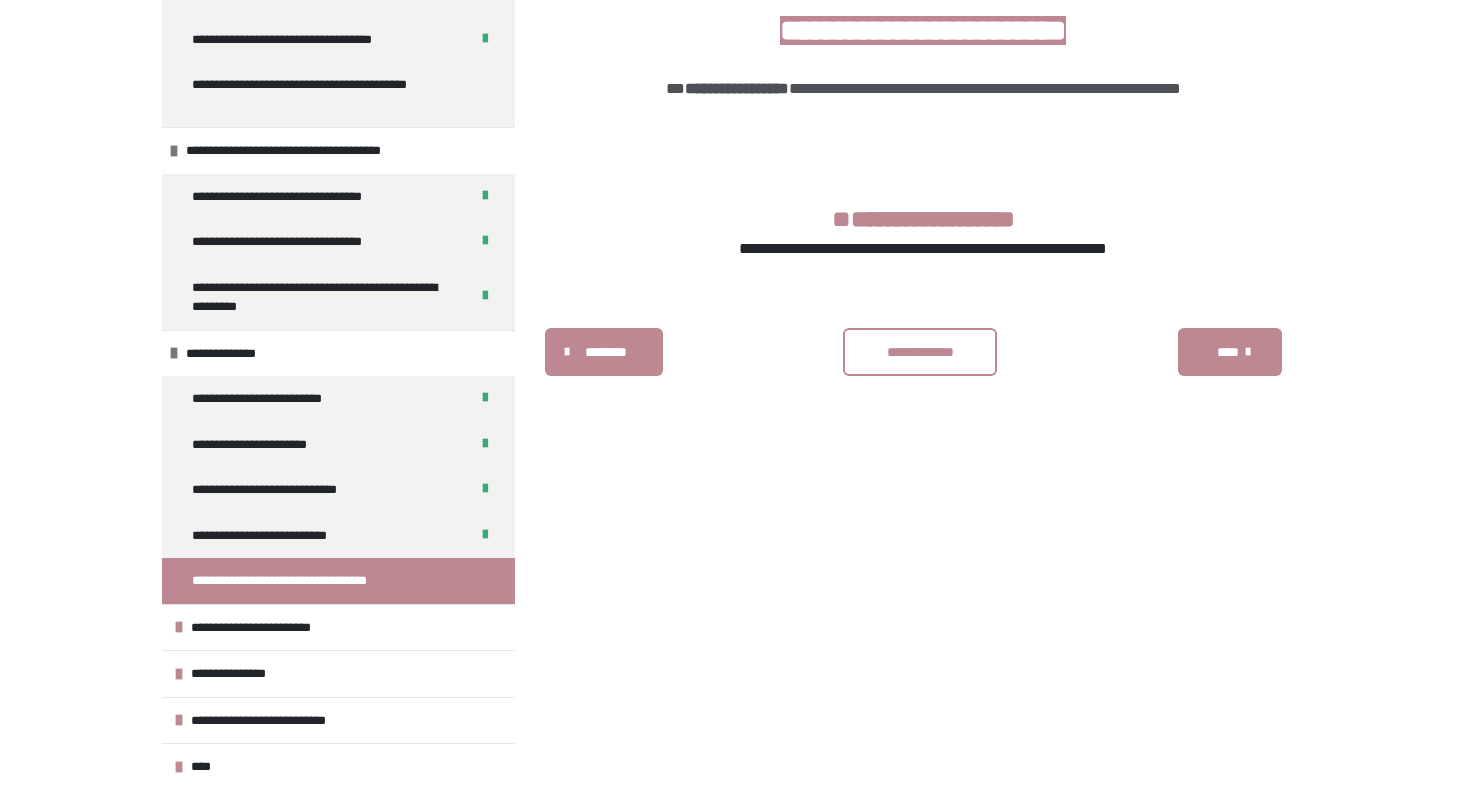 scroll, scrollTop: 431, scrollLeft: 0, axis: vertical 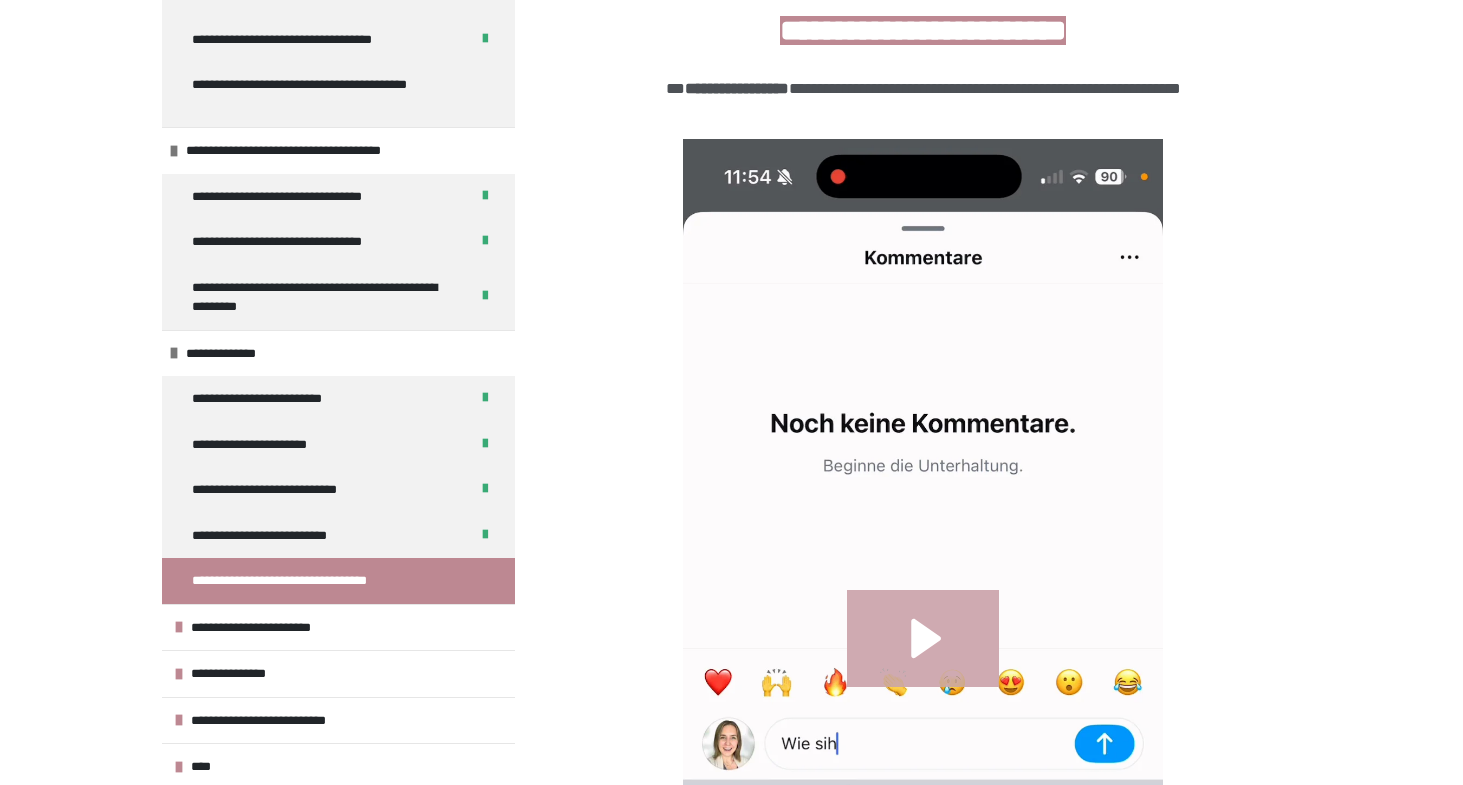 click 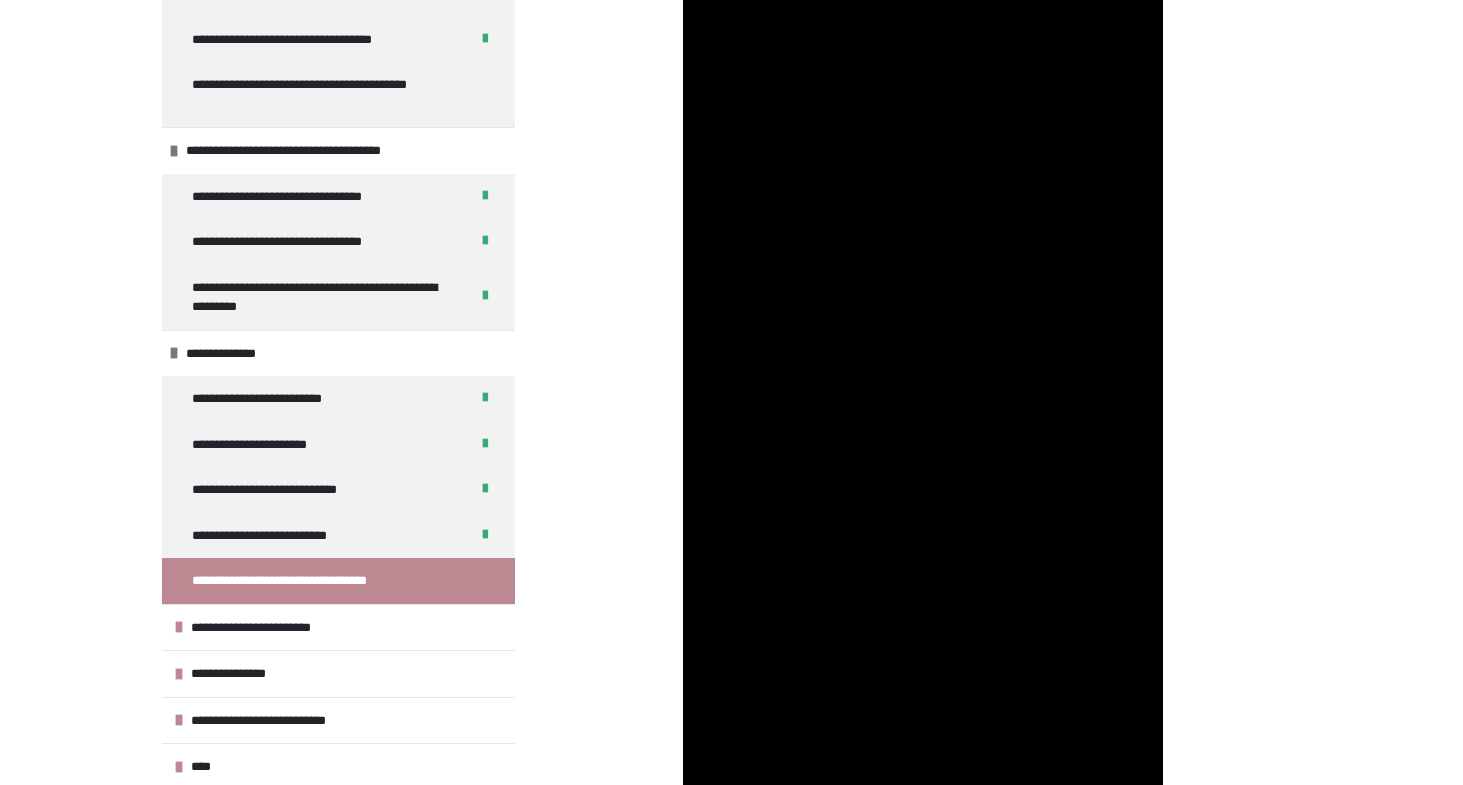 scroll, scrollTop: 616, scrollLeft: 0, axis: vertical 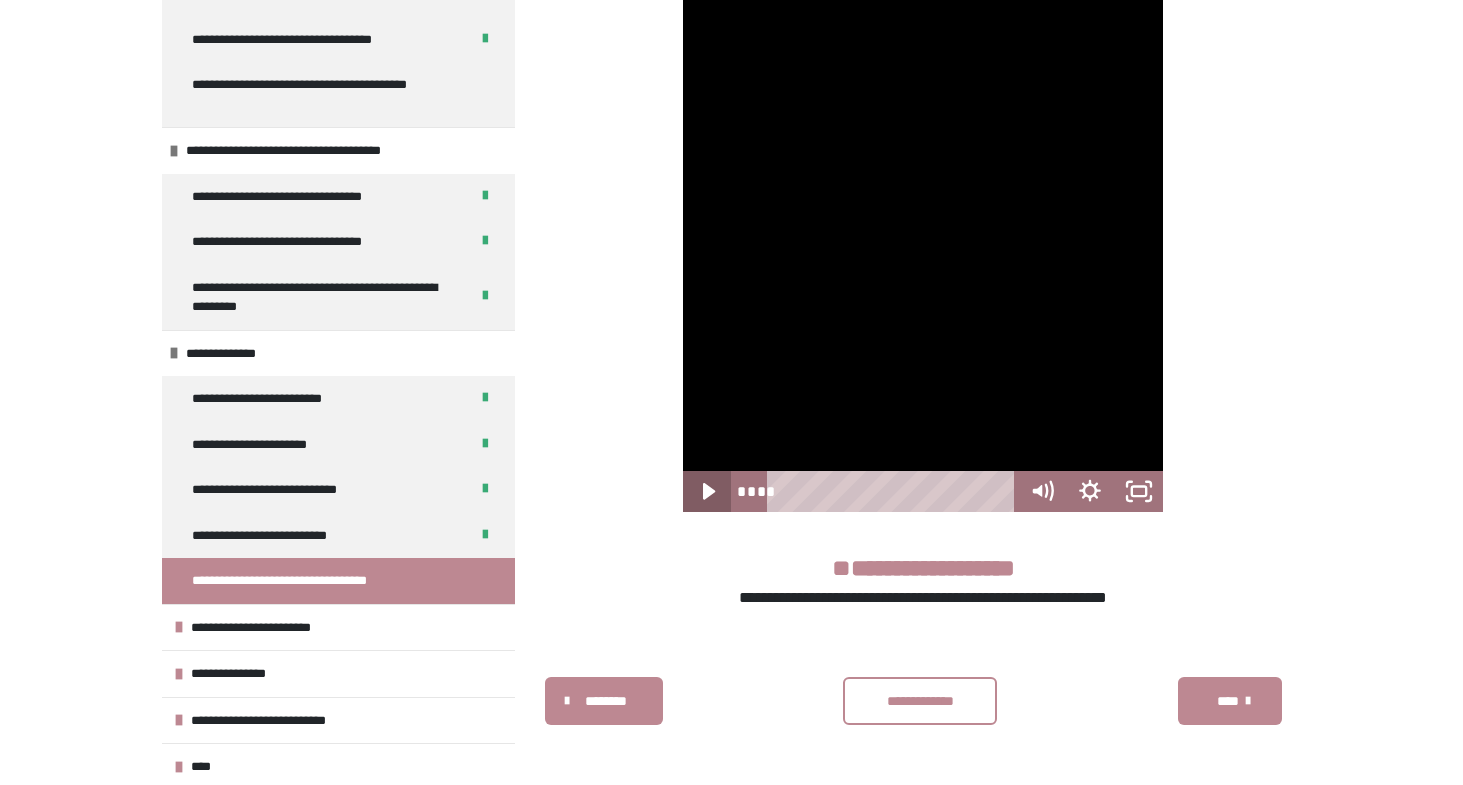 click 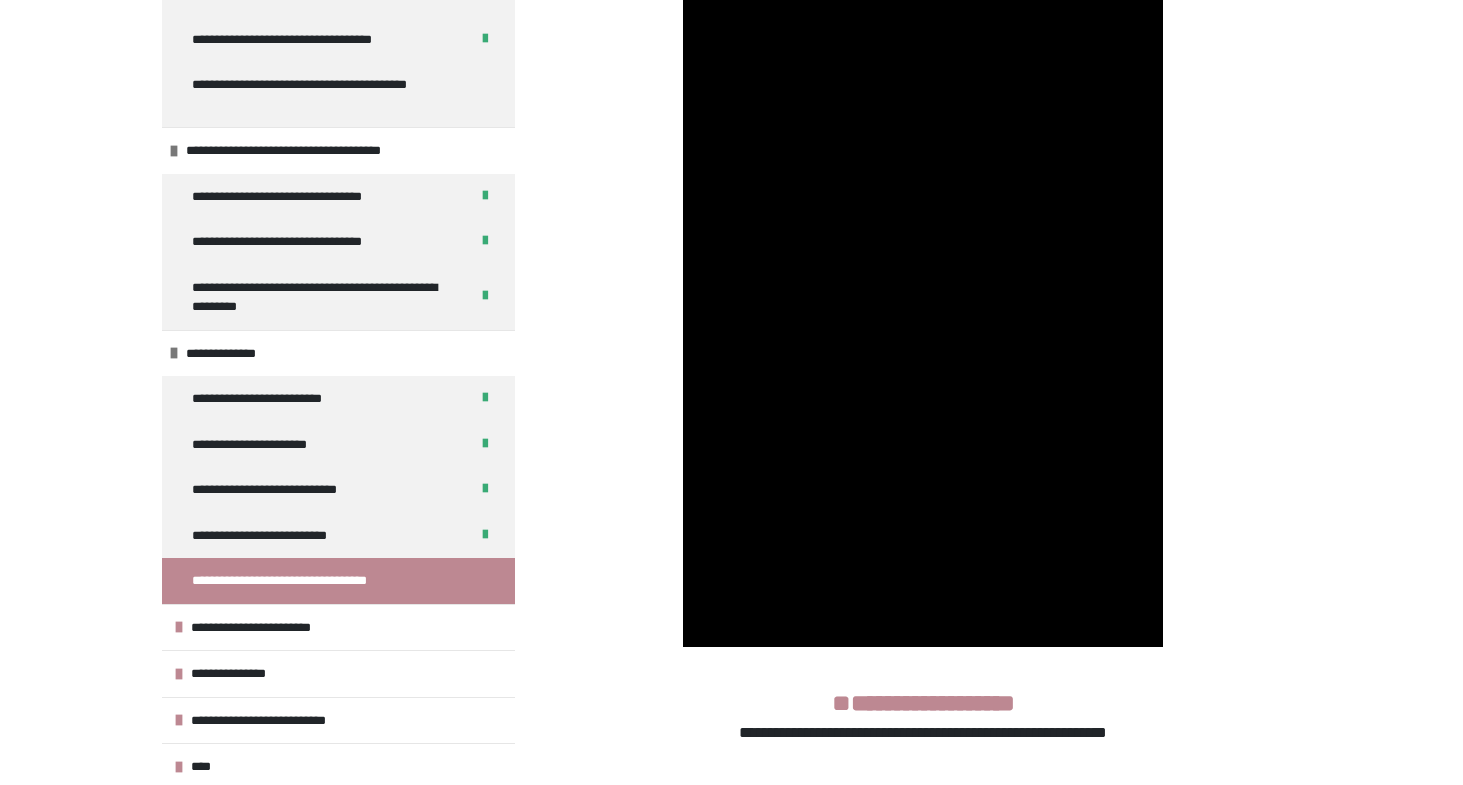 scroll, scrollTop: 1123, scrollLeft: 0, axis: vertical 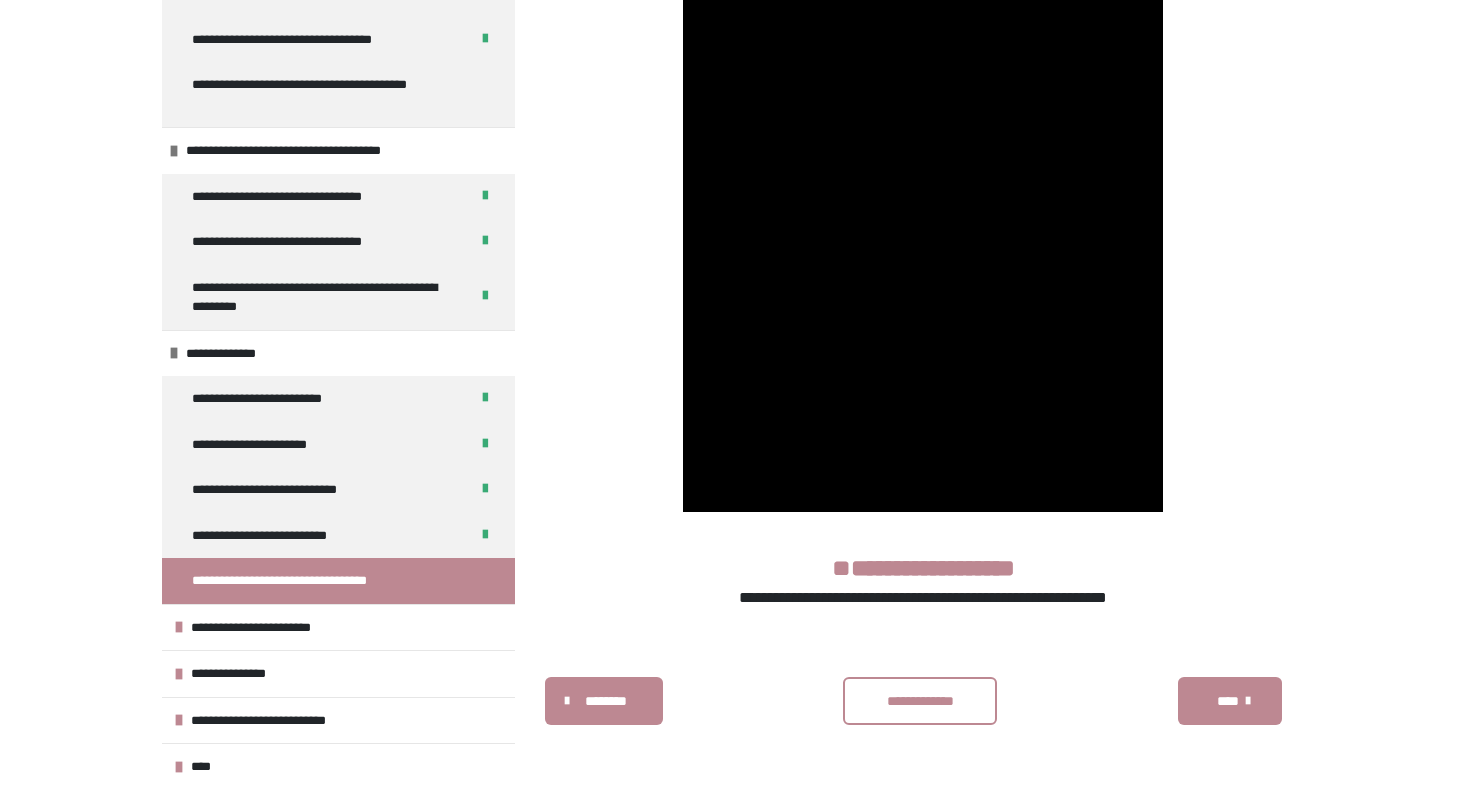 click on "**********" at bounding box center (920, 701) 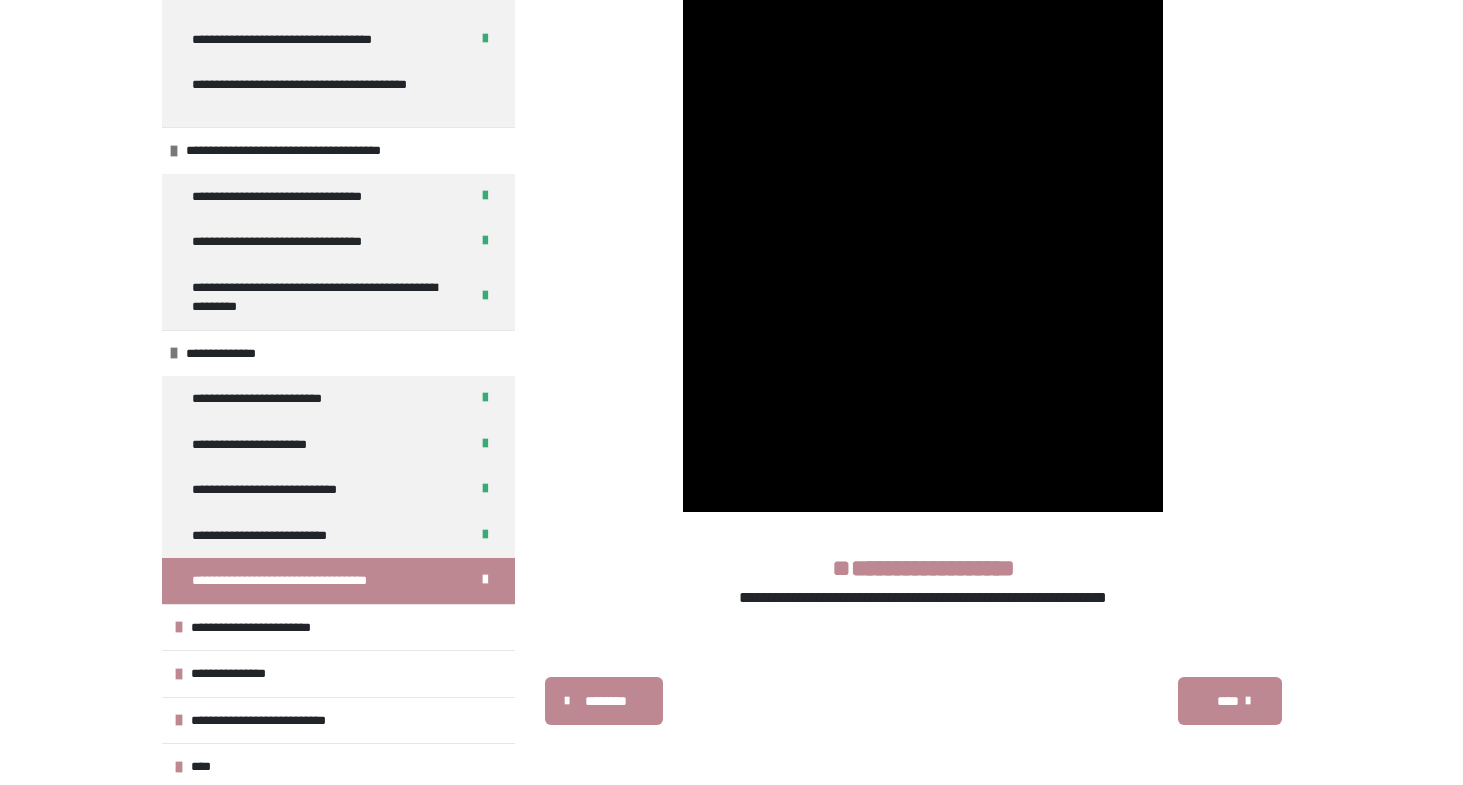 click on "****" at bounding box center (1230, 701) 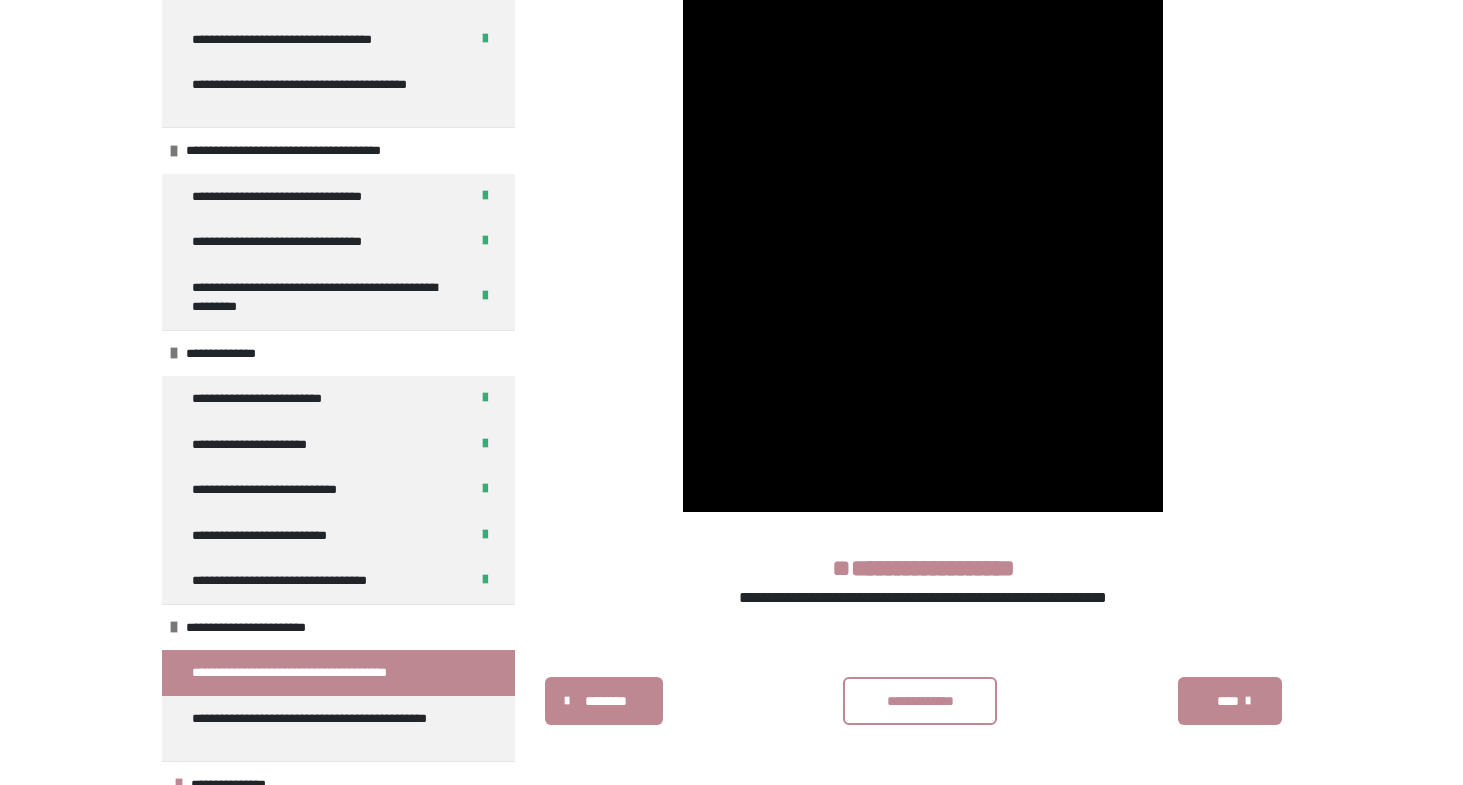 scroll, scrollTop: 431, scrollLeft: 0, axis: vertical 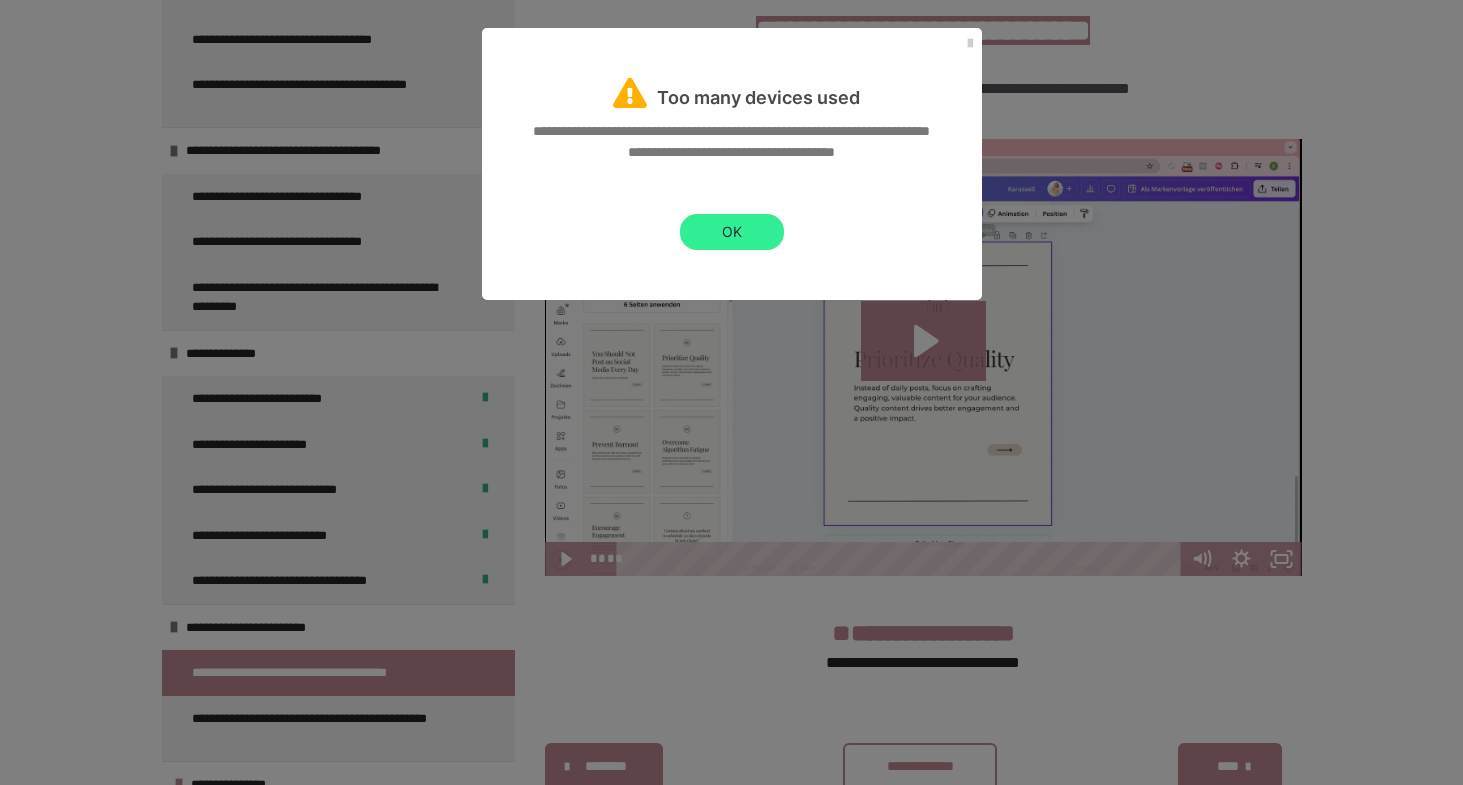 click on "OK" at bounding box center [732, 232] 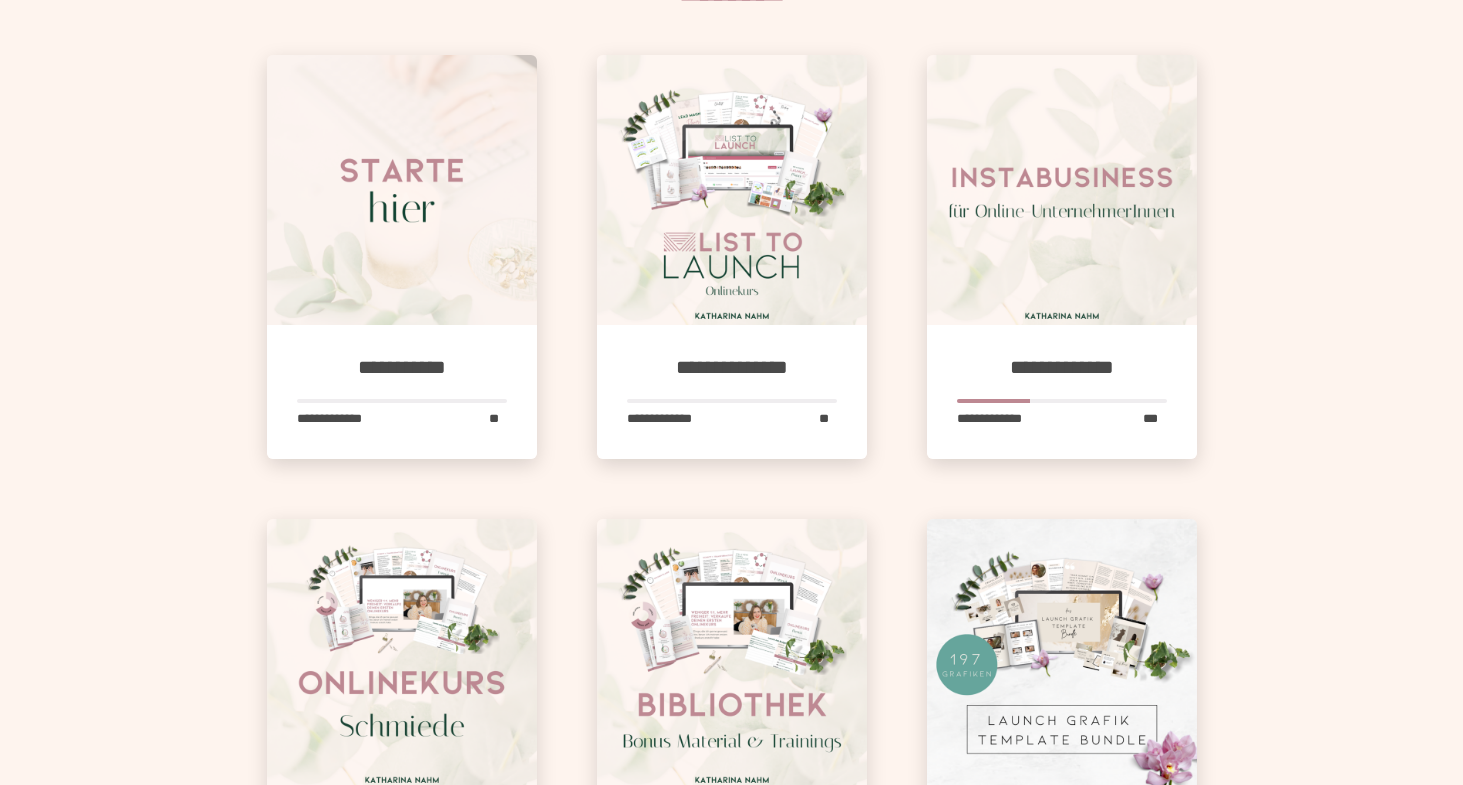 scroll, scrollTop: 930, scrollLeft: 0, axis: vertical 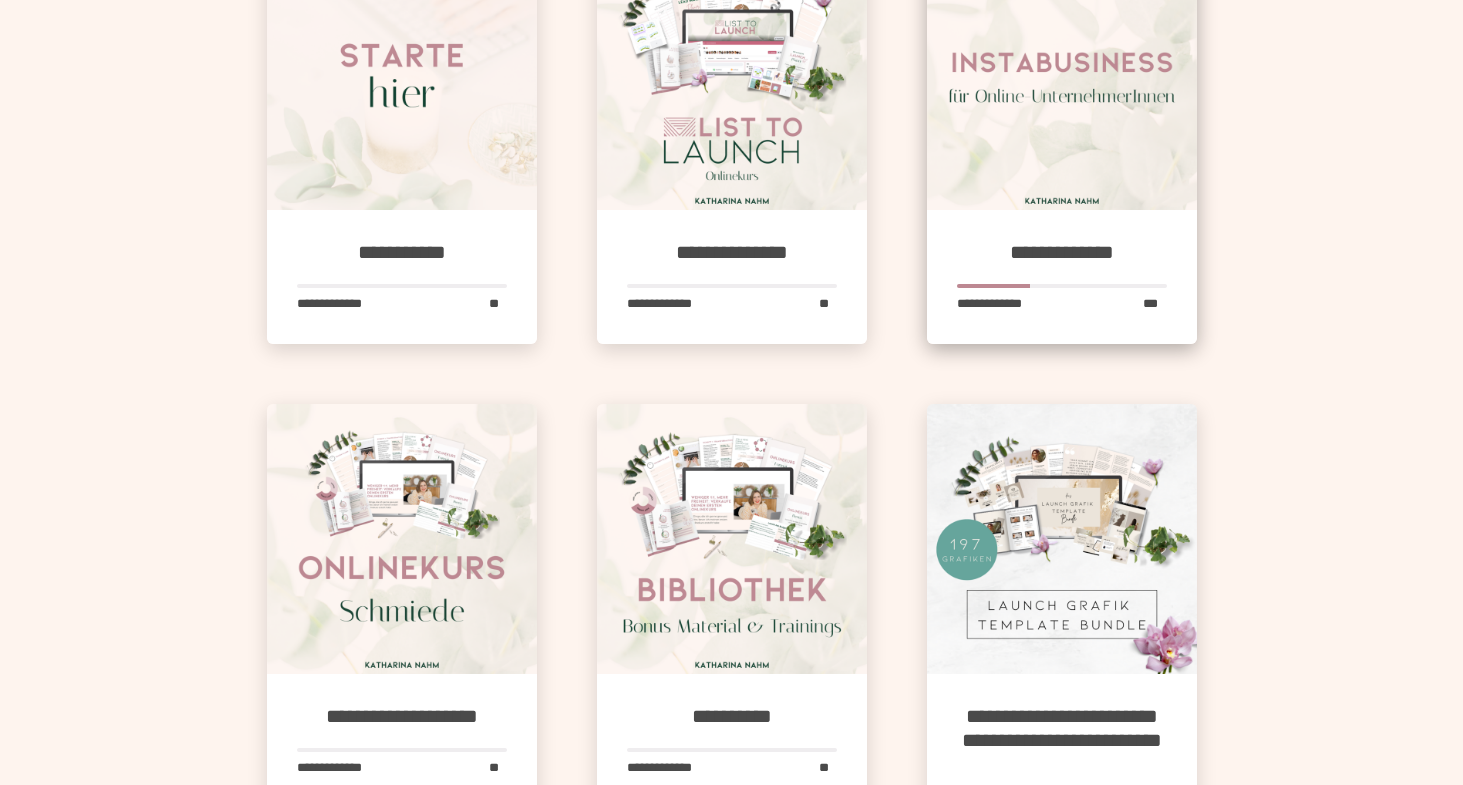 click at bounding box center (1062, 75) 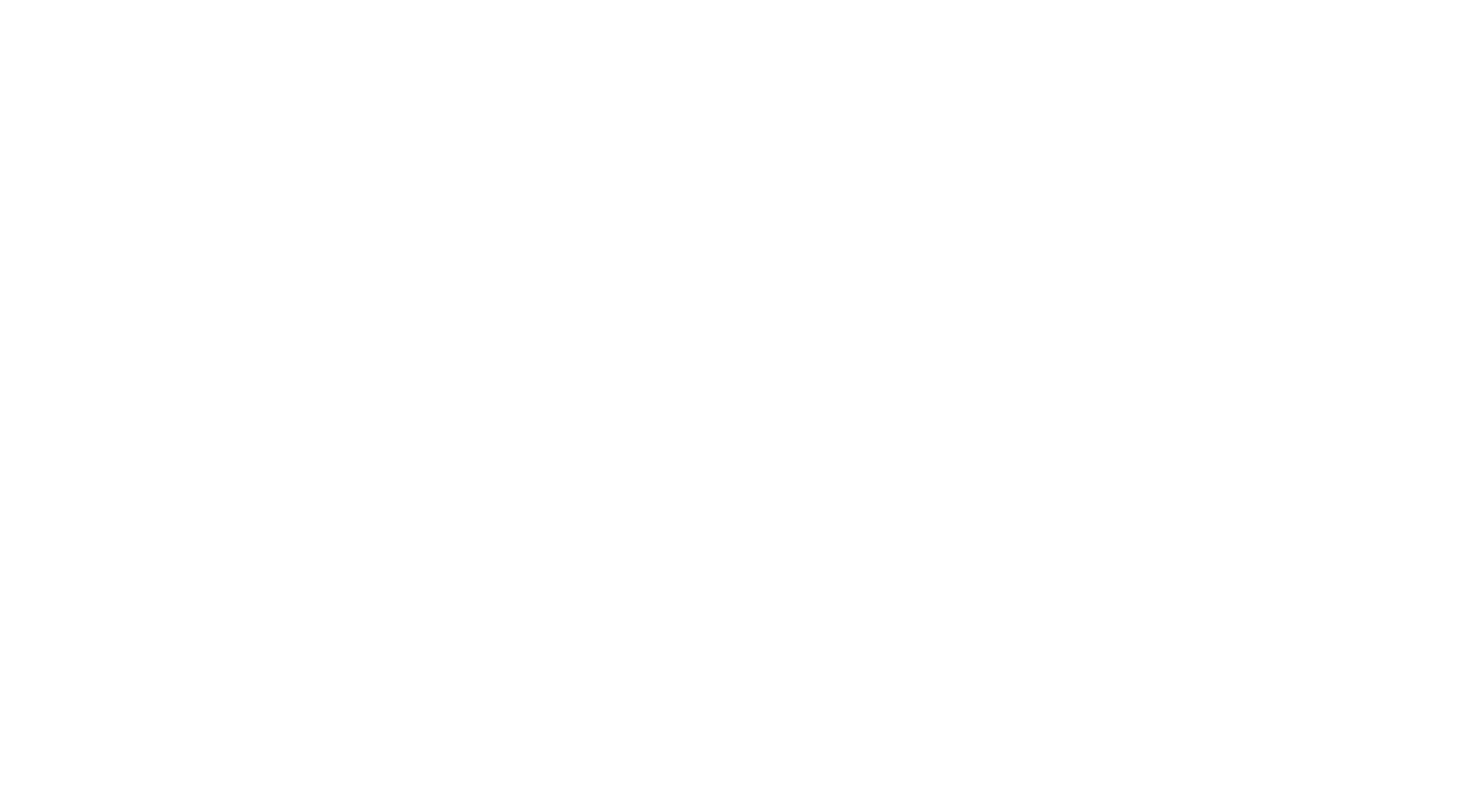 scroll, scrollTop: 0, scrollLeft: 0, axis: both 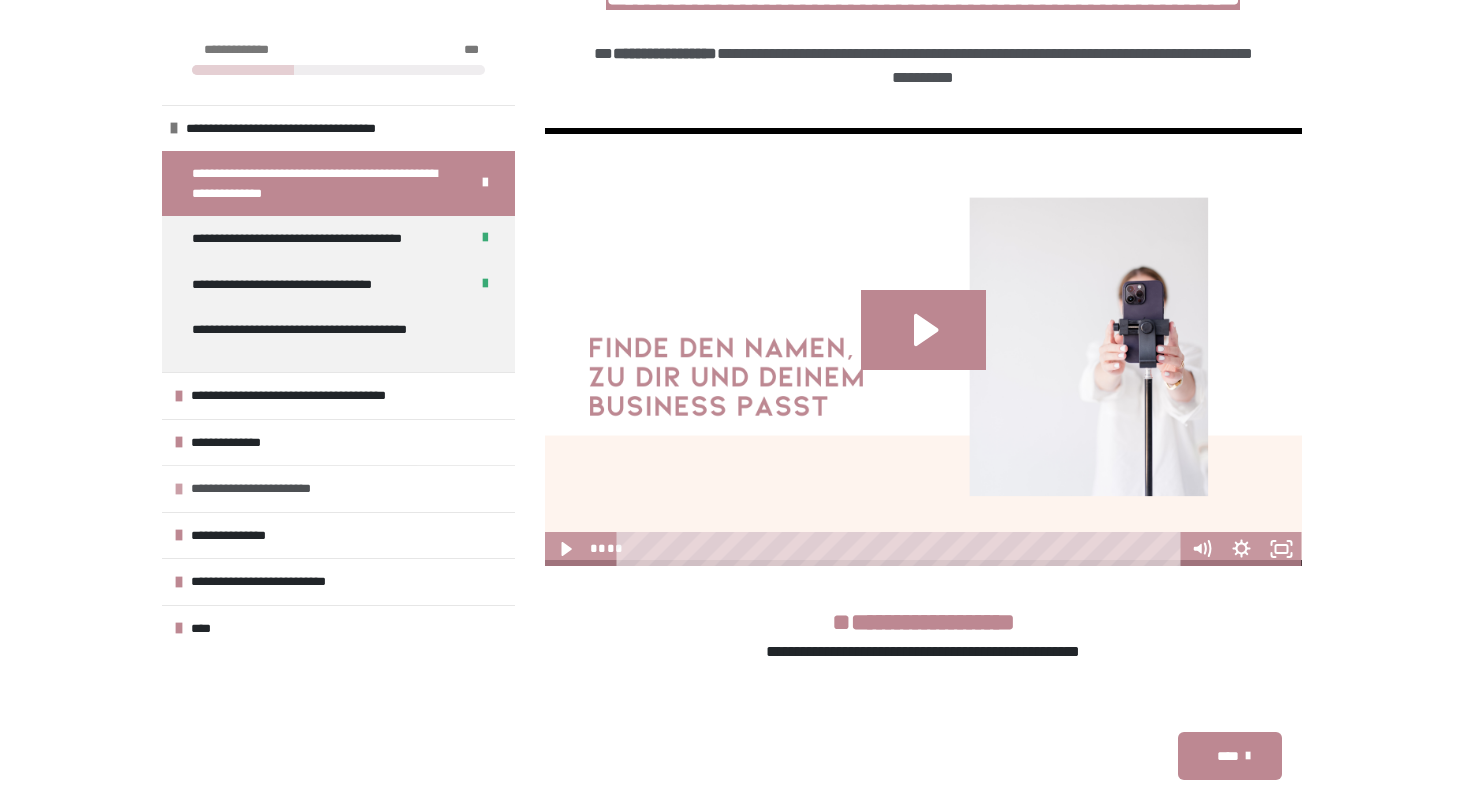 click on "**********" at bounding box center (270, 489) 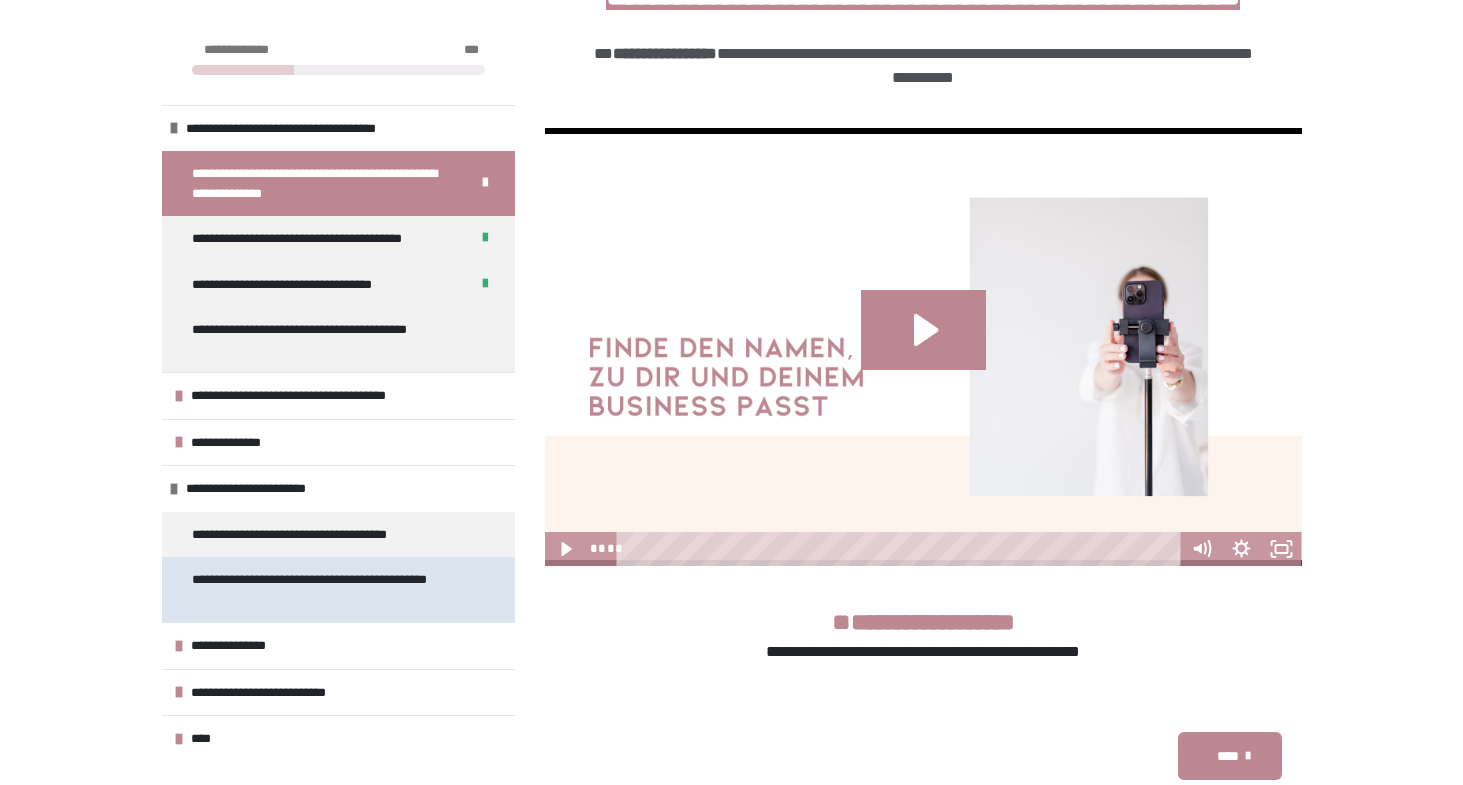 click on "**********" at bounding box center [330, 589] 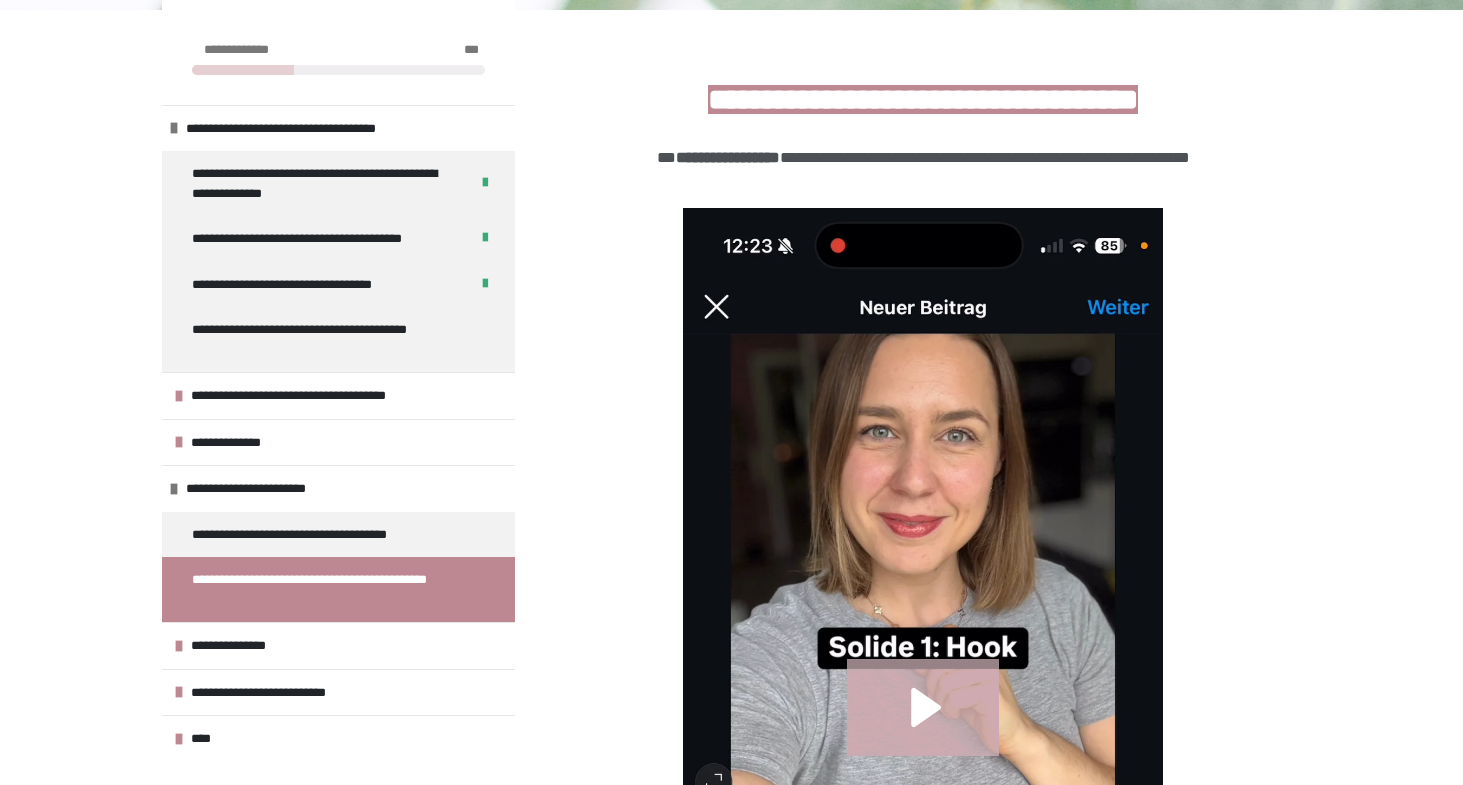 click 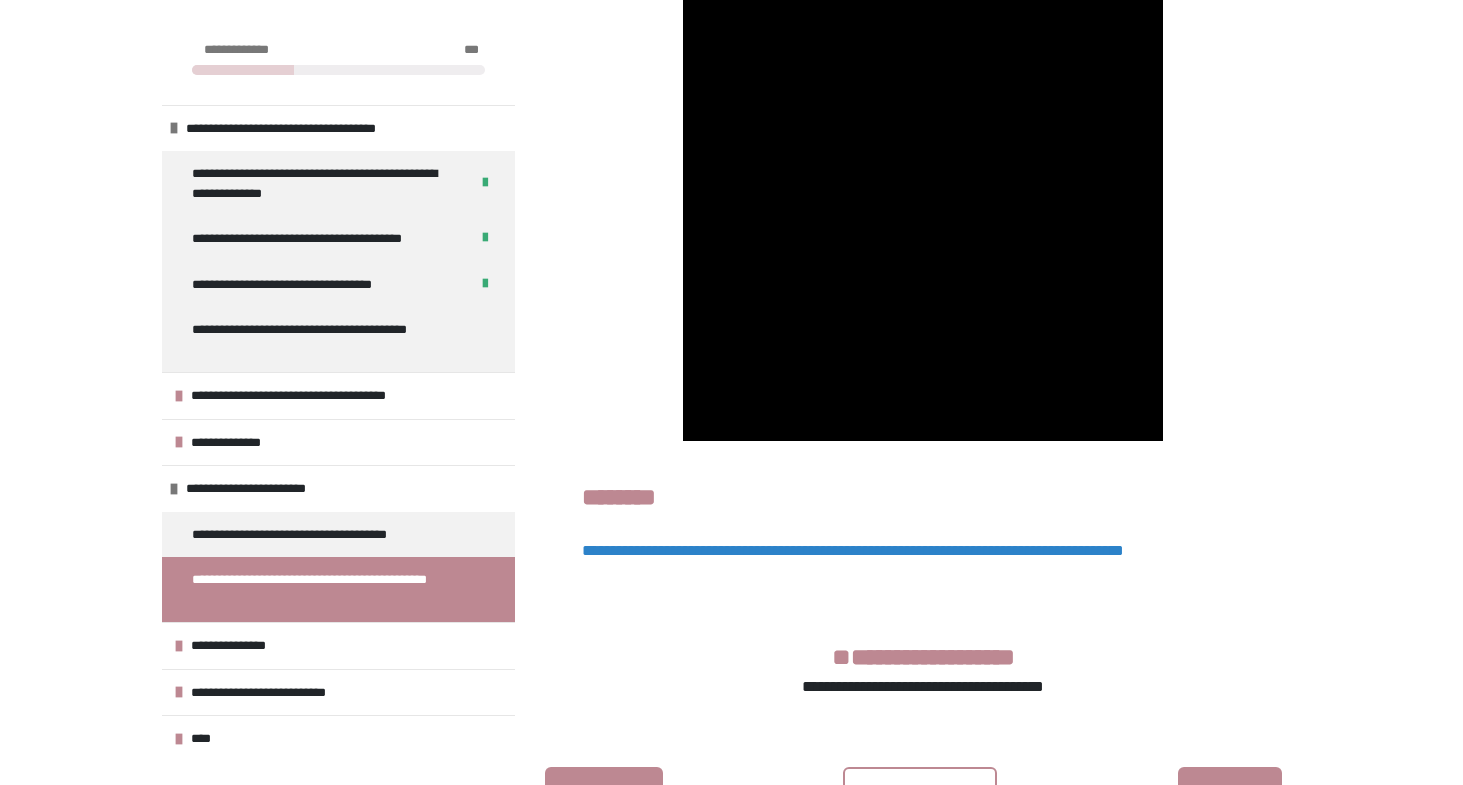 scroll, scrollTop: 1219, scrollLeft: 0, axis: vertical 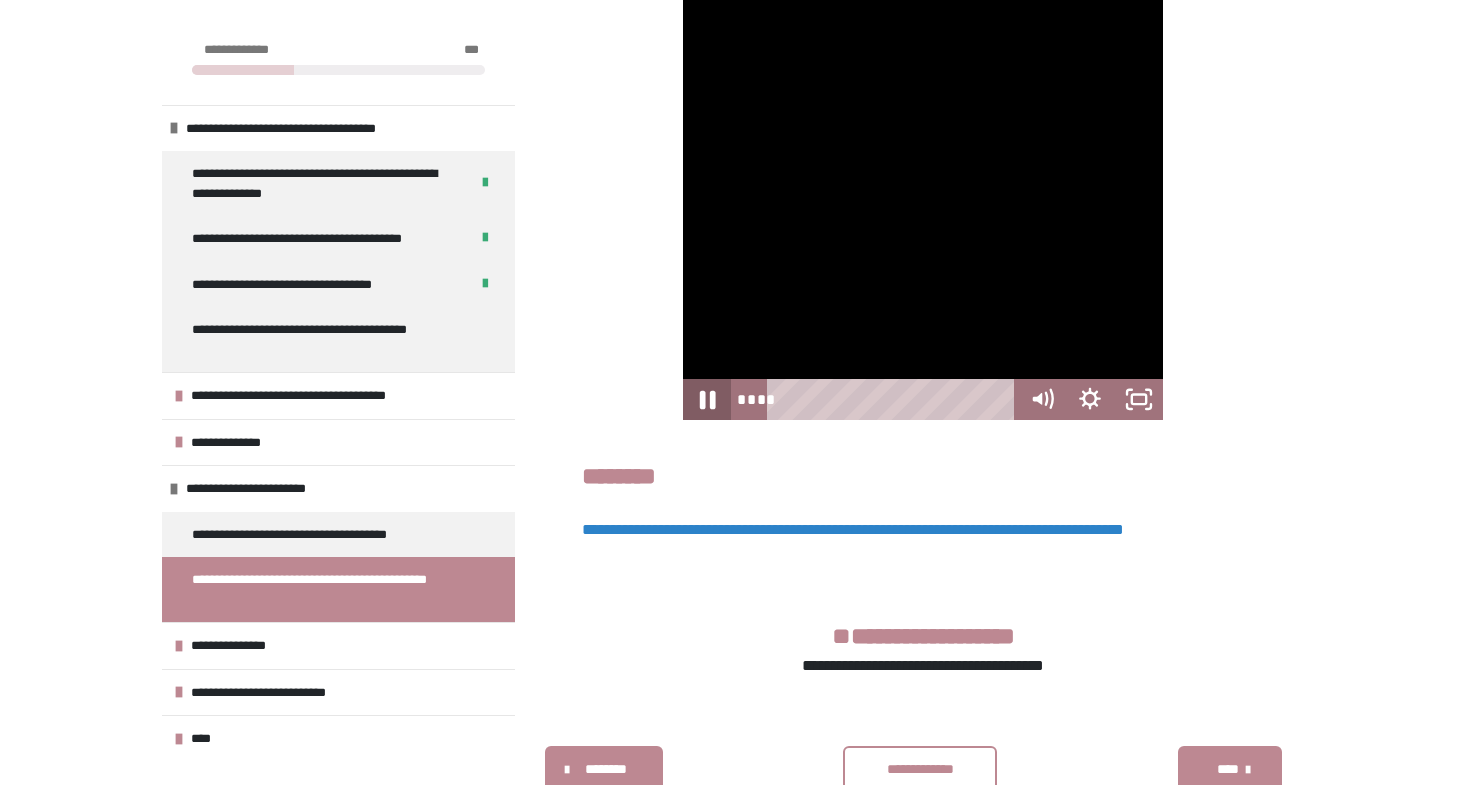 click 